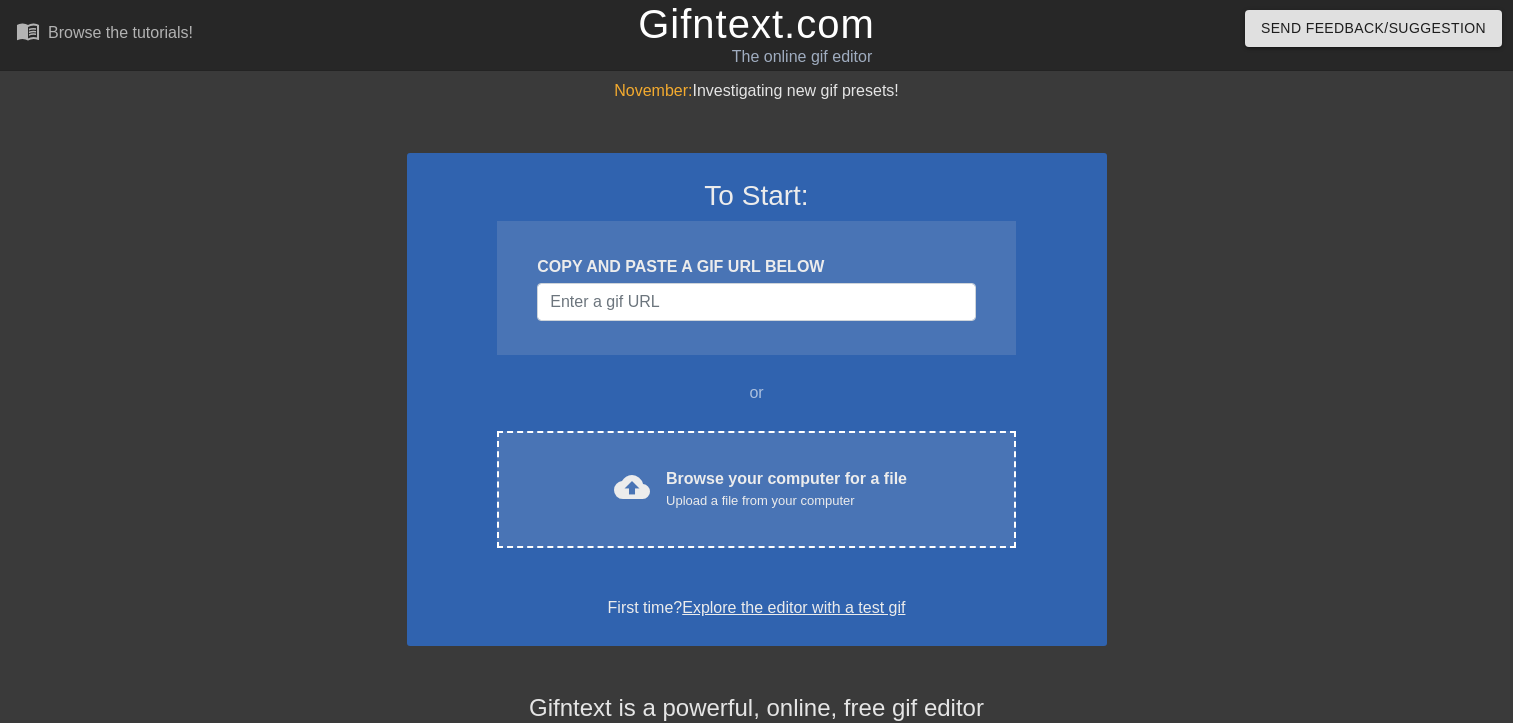 scroll, scrollTop: 0, scrollLeft: 0, axis: both 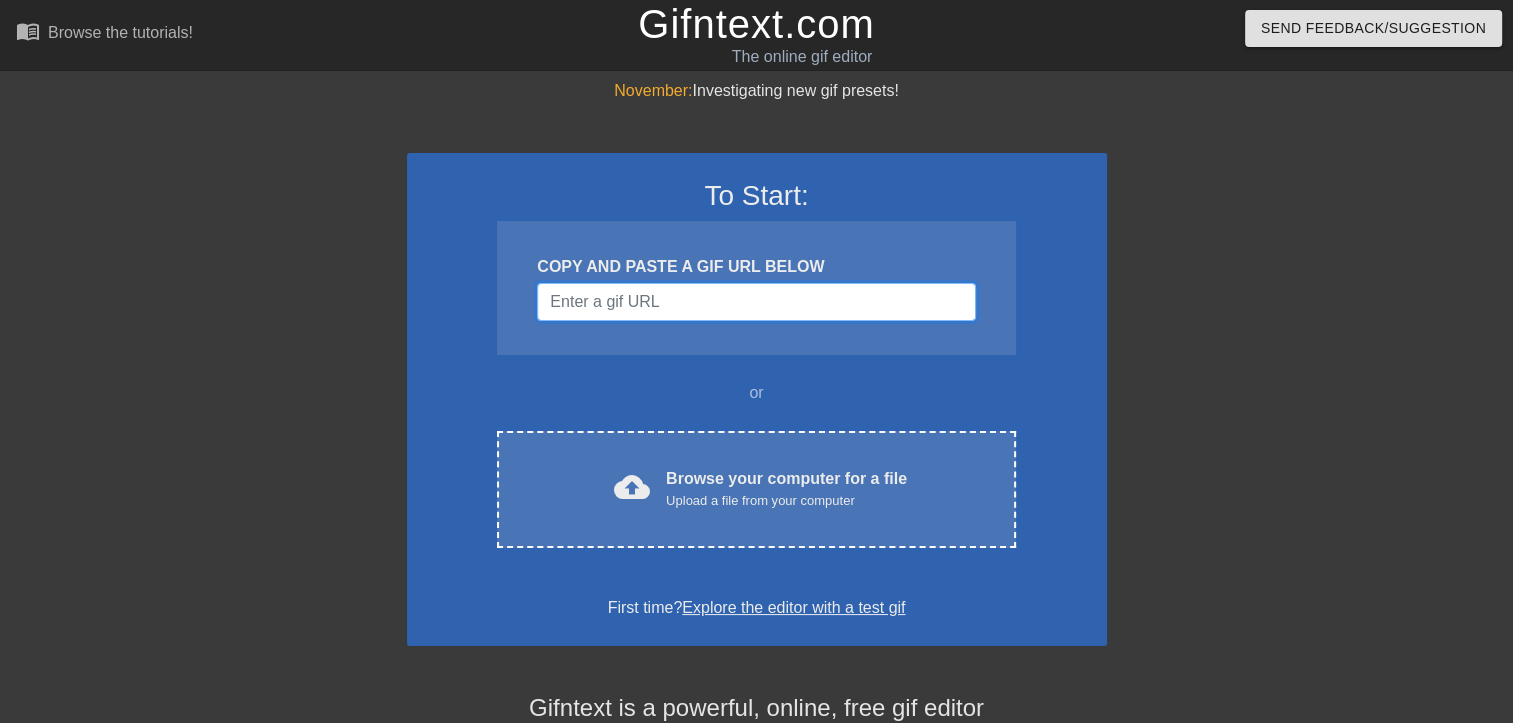 click at bounding box center [756, 302] 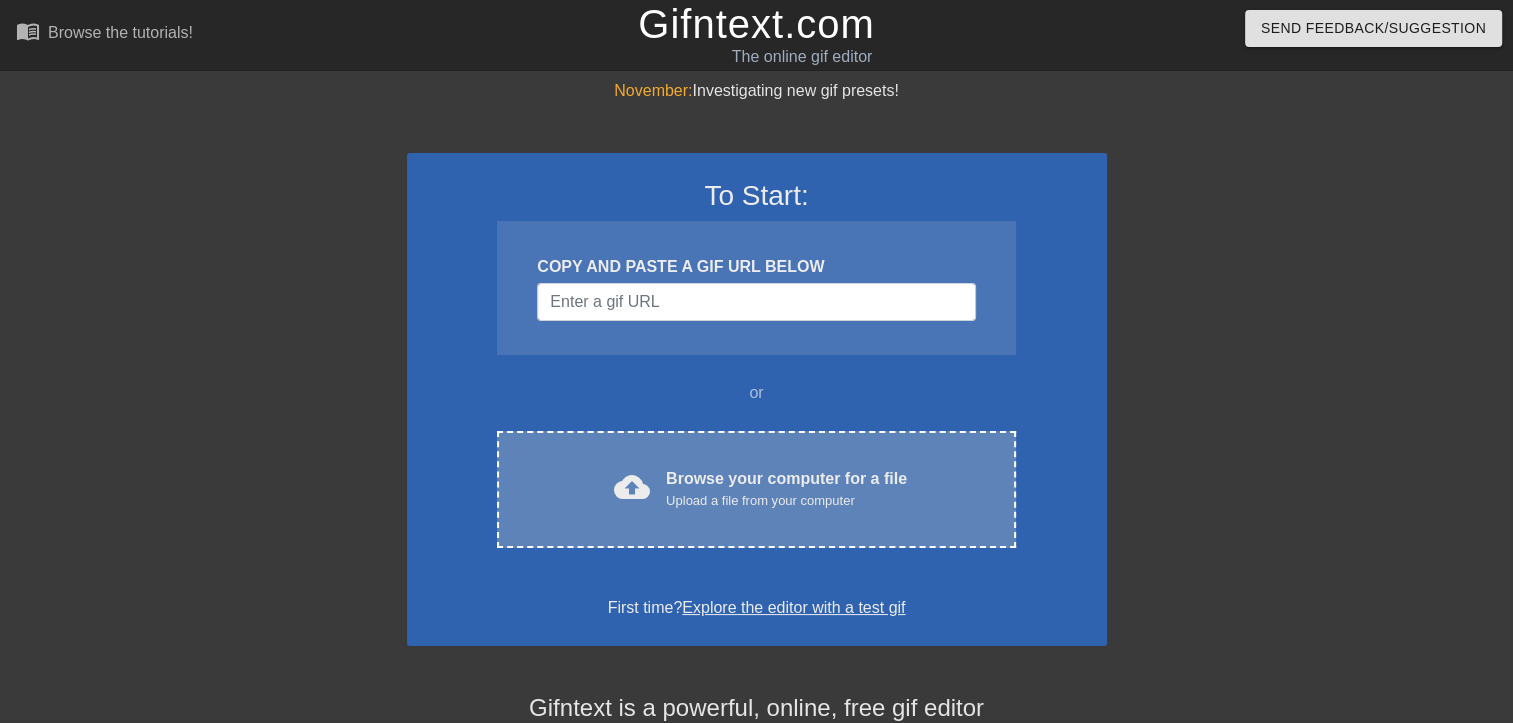 click on "Upload a file from your computer" at bounding box center (786, 501) 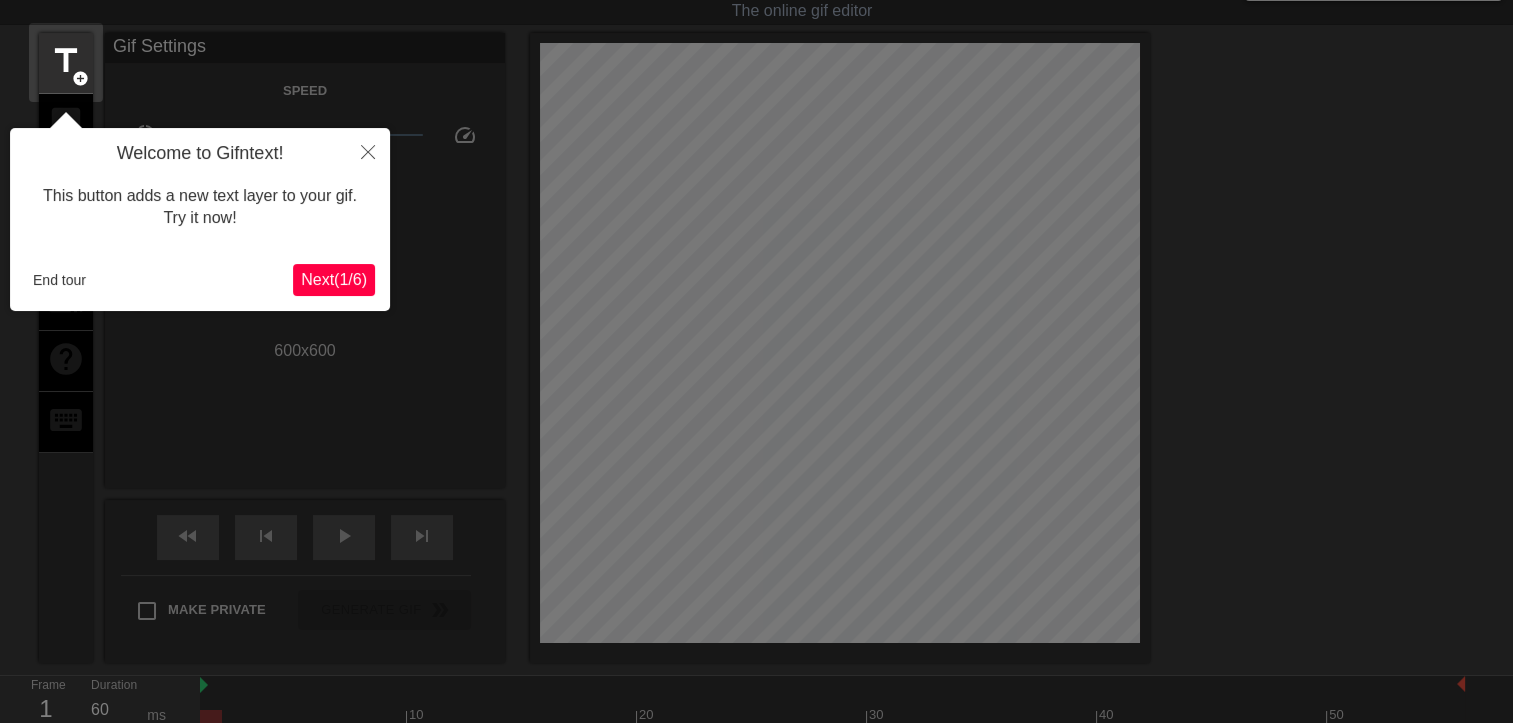scroll, scrollTop: 48, scrollLeft: 0, axis: vertical 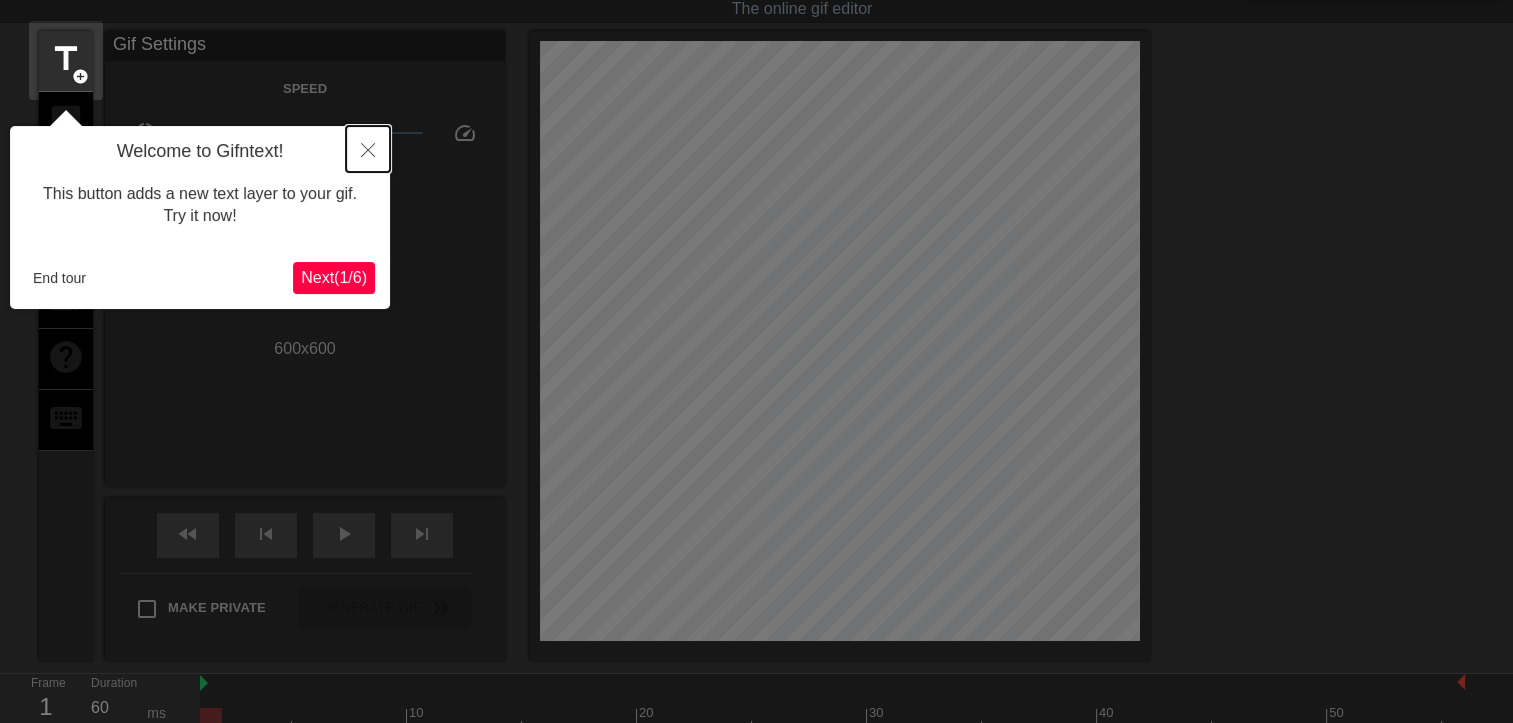 click at bounding box center [368, 149] 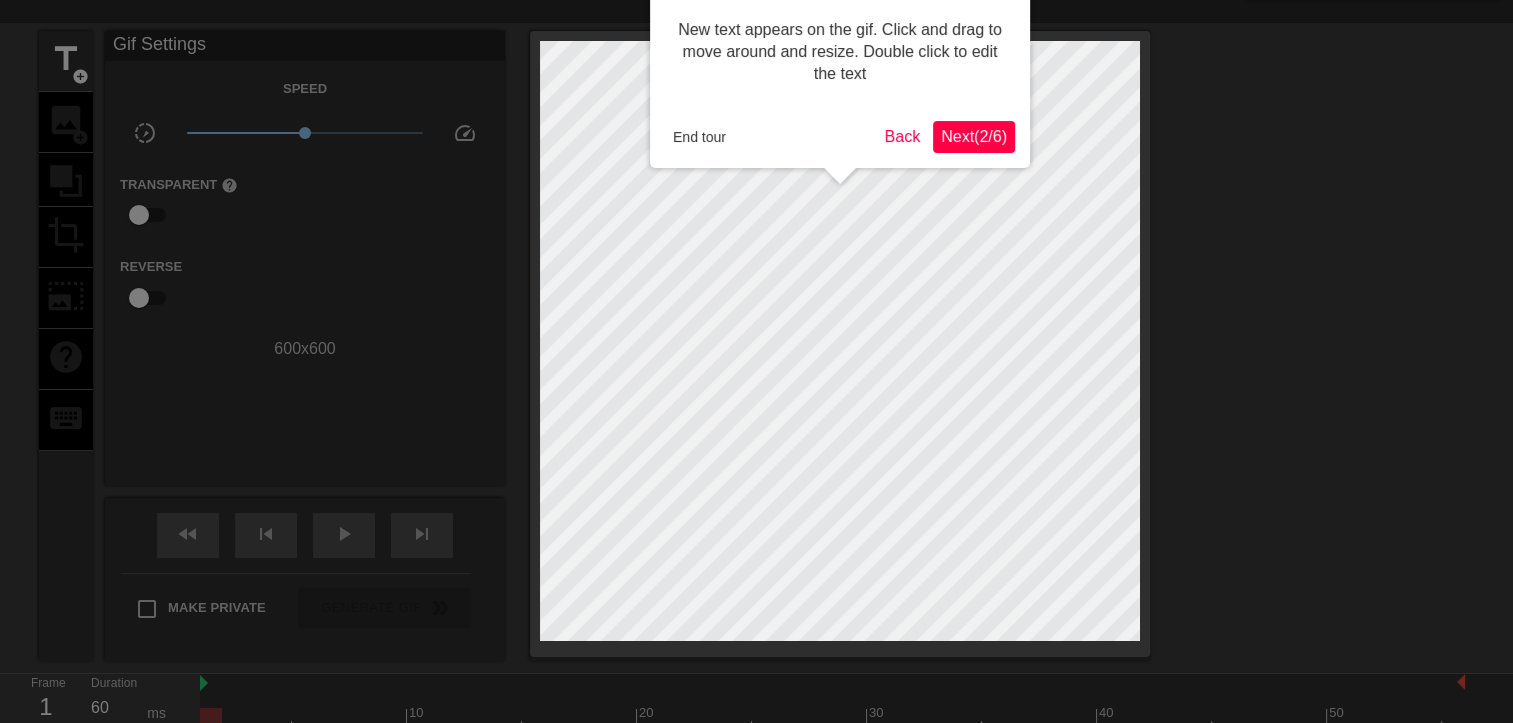 scroll, scrollTop: 0, scrollLeft: 0, axis: both 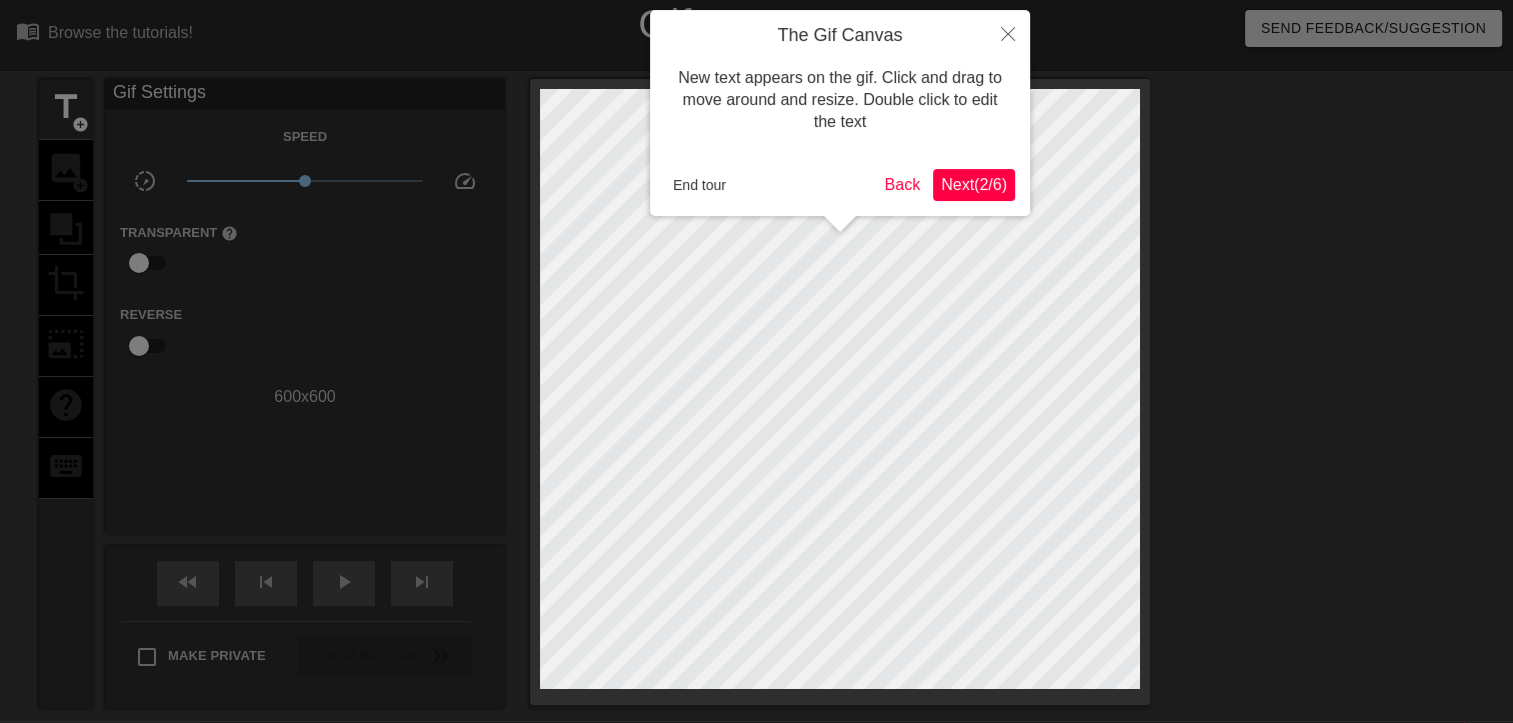 click on "Next  ( 2 / 6 )" at bounding box center [974, 184] 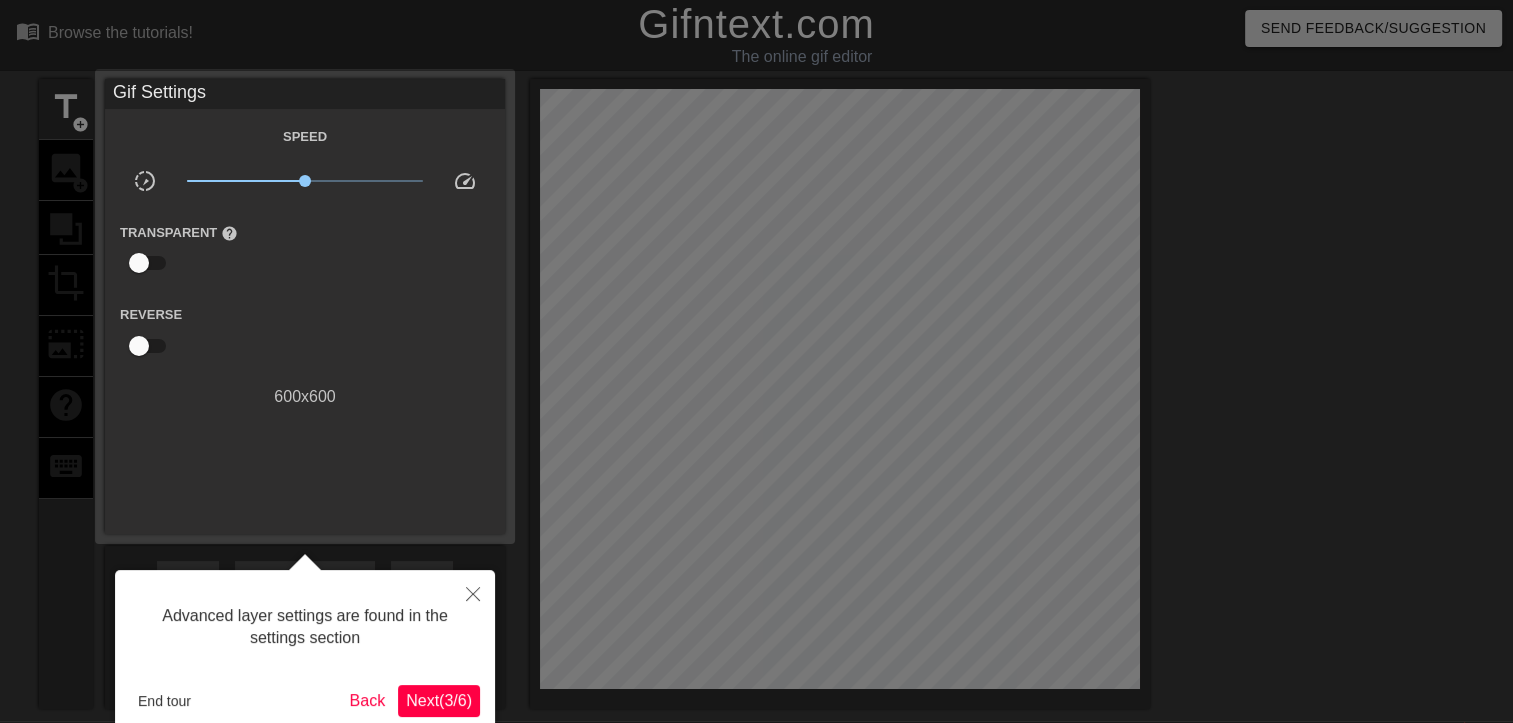 scroll, scrollTop: 48, scrollLeft: 0, axis: vertical 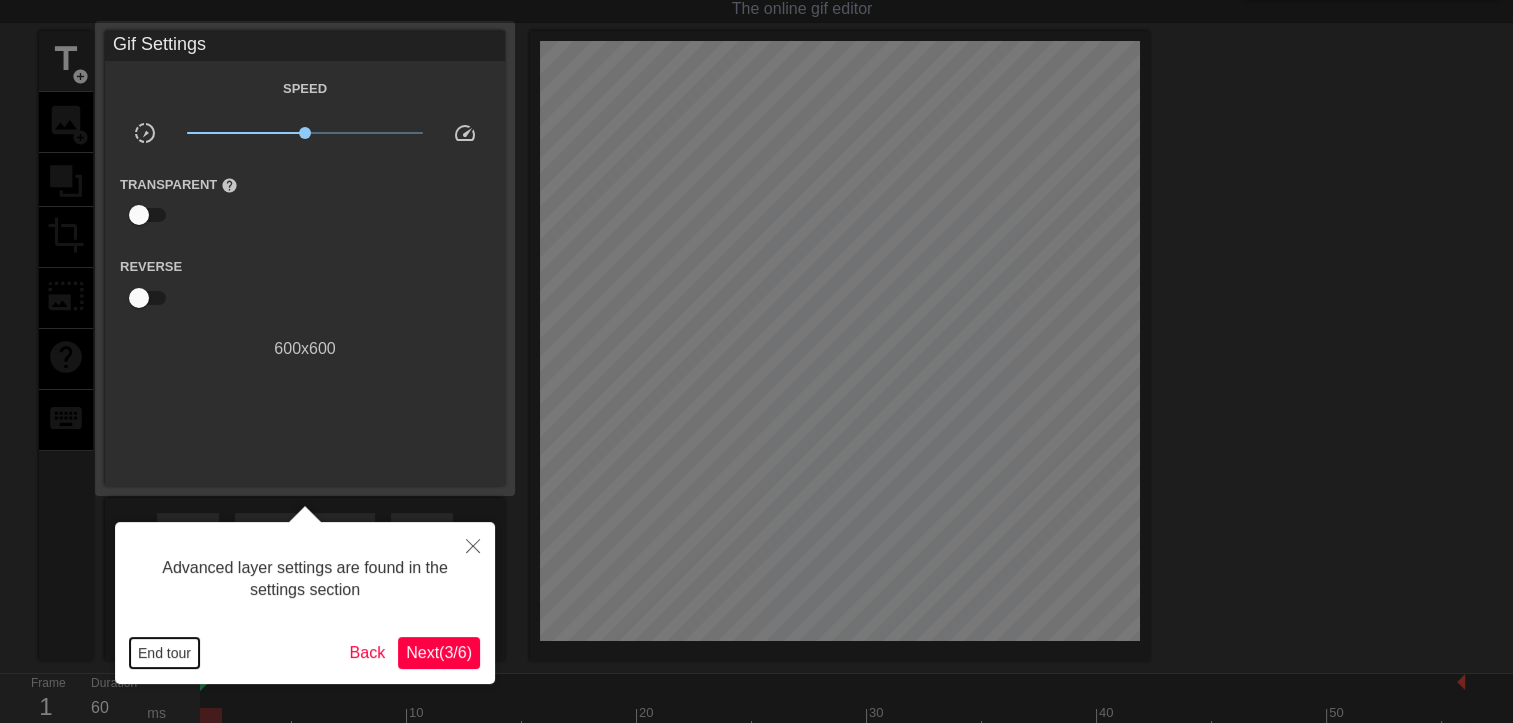 click on "End tour" at bounding box center (164, 653) 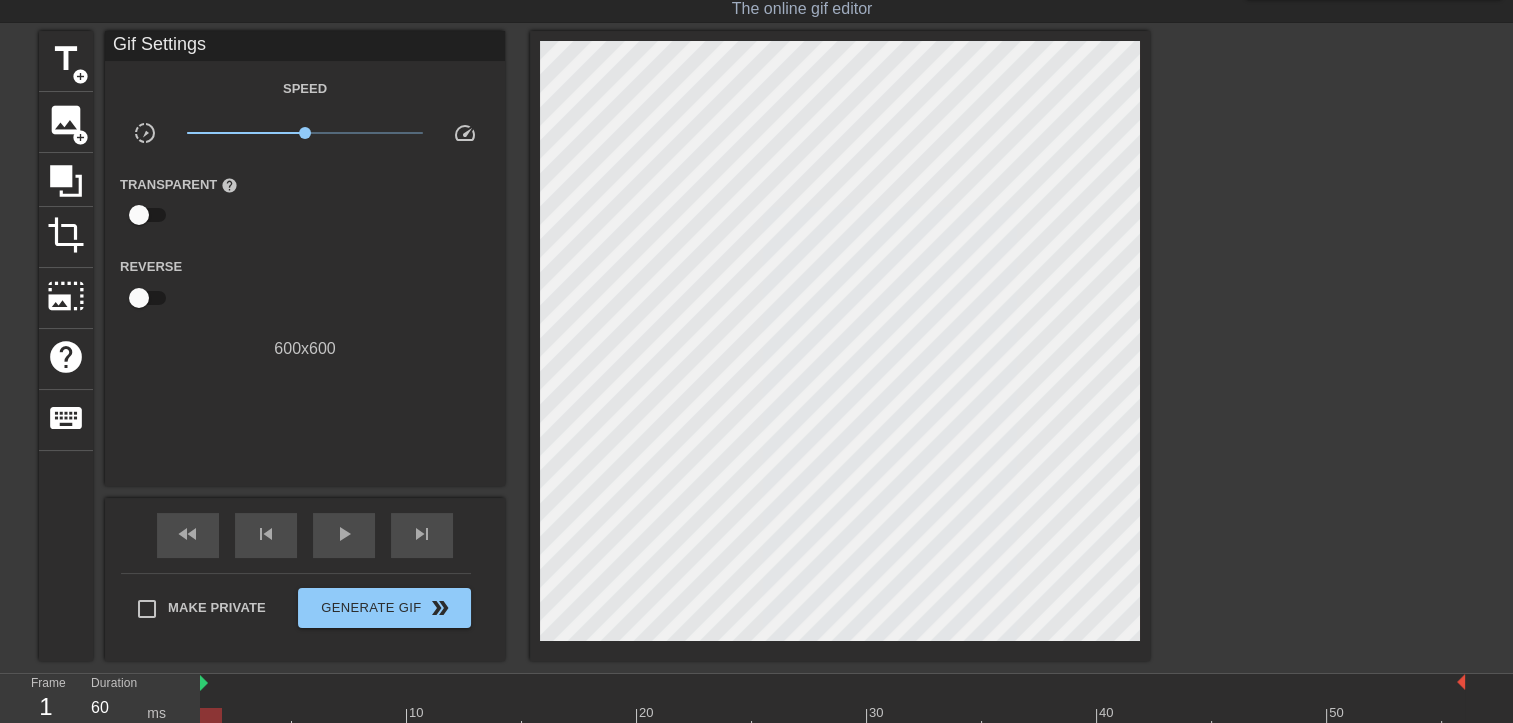 click on "title add_circle image add_circle crop photo_size_select_large help keyboard Gif Settings Speed slow_motion_video x1.00 speed Transparent help Reverse 600  x  600 fast_rewind skip_previous play_arrow skip_next Make Private Generate Gif double_arrow" at bounding box center [594, 346] 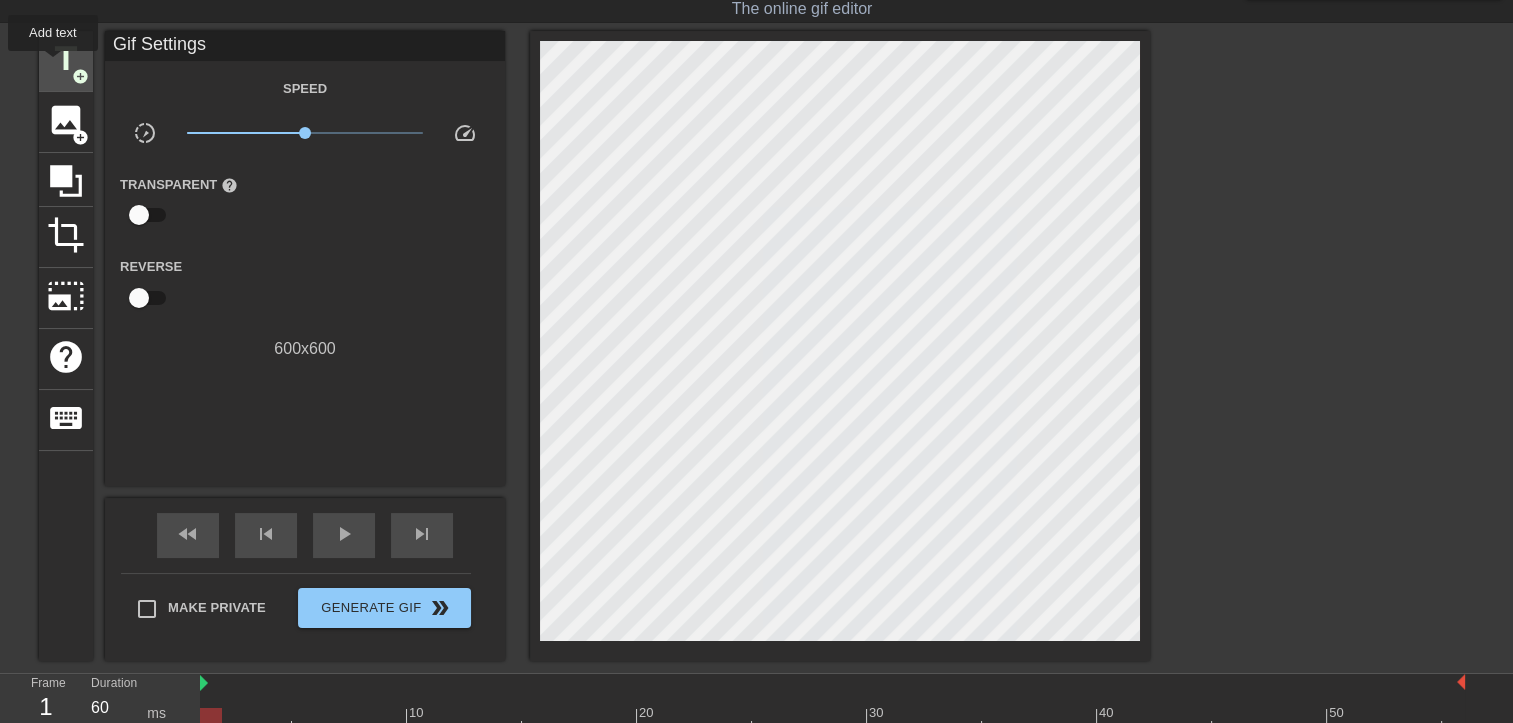 click on "title" at bounding box center (66, 59) 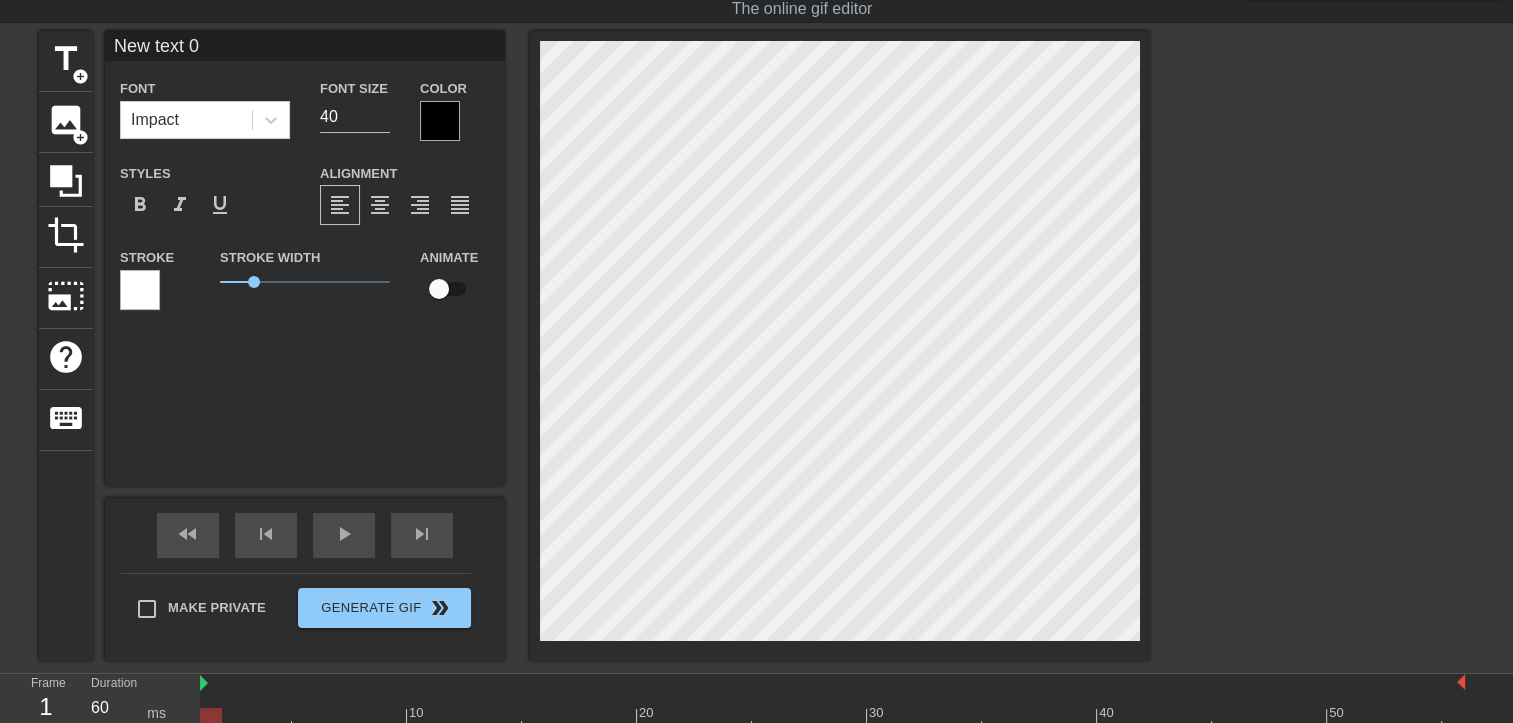 click at bounding box center [440, 121] 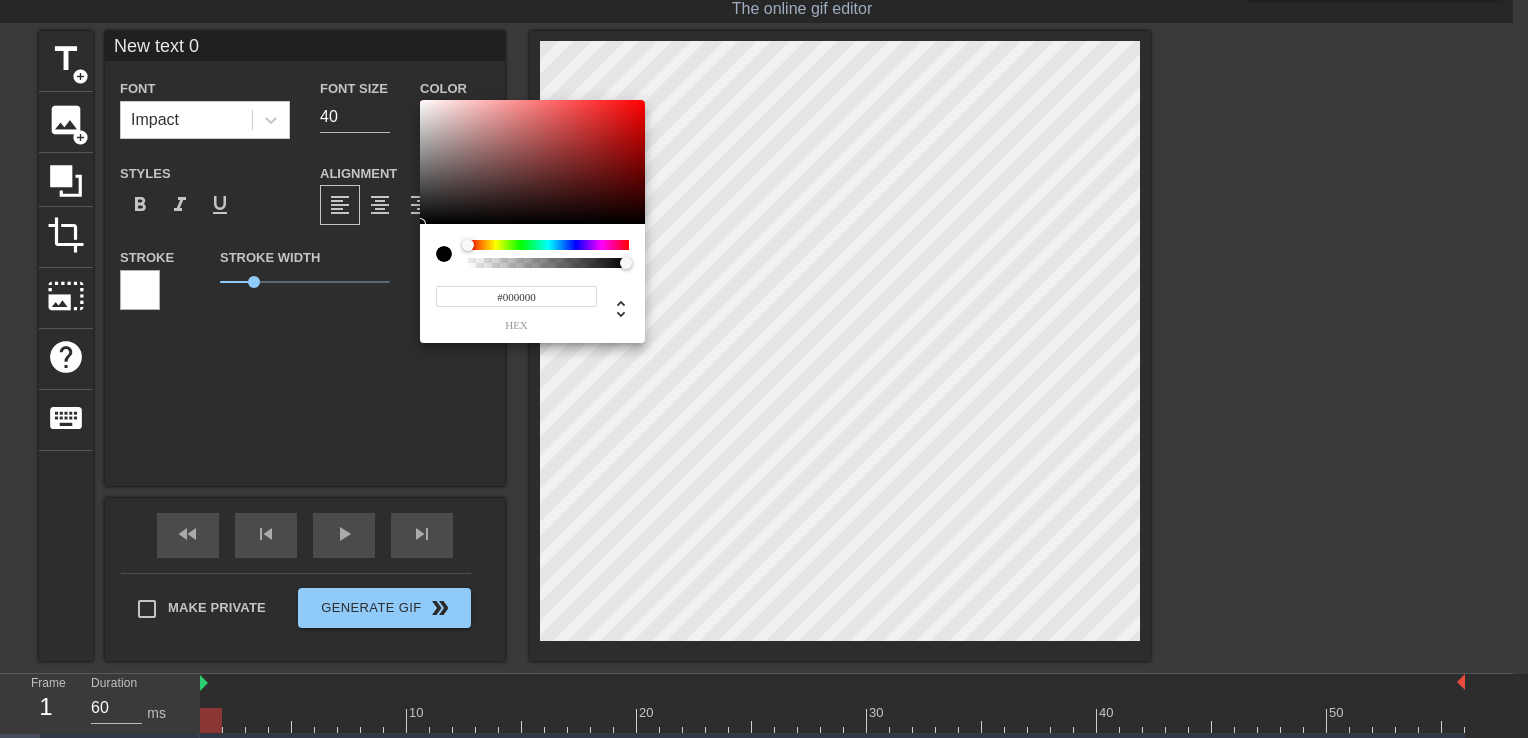 type on "0" 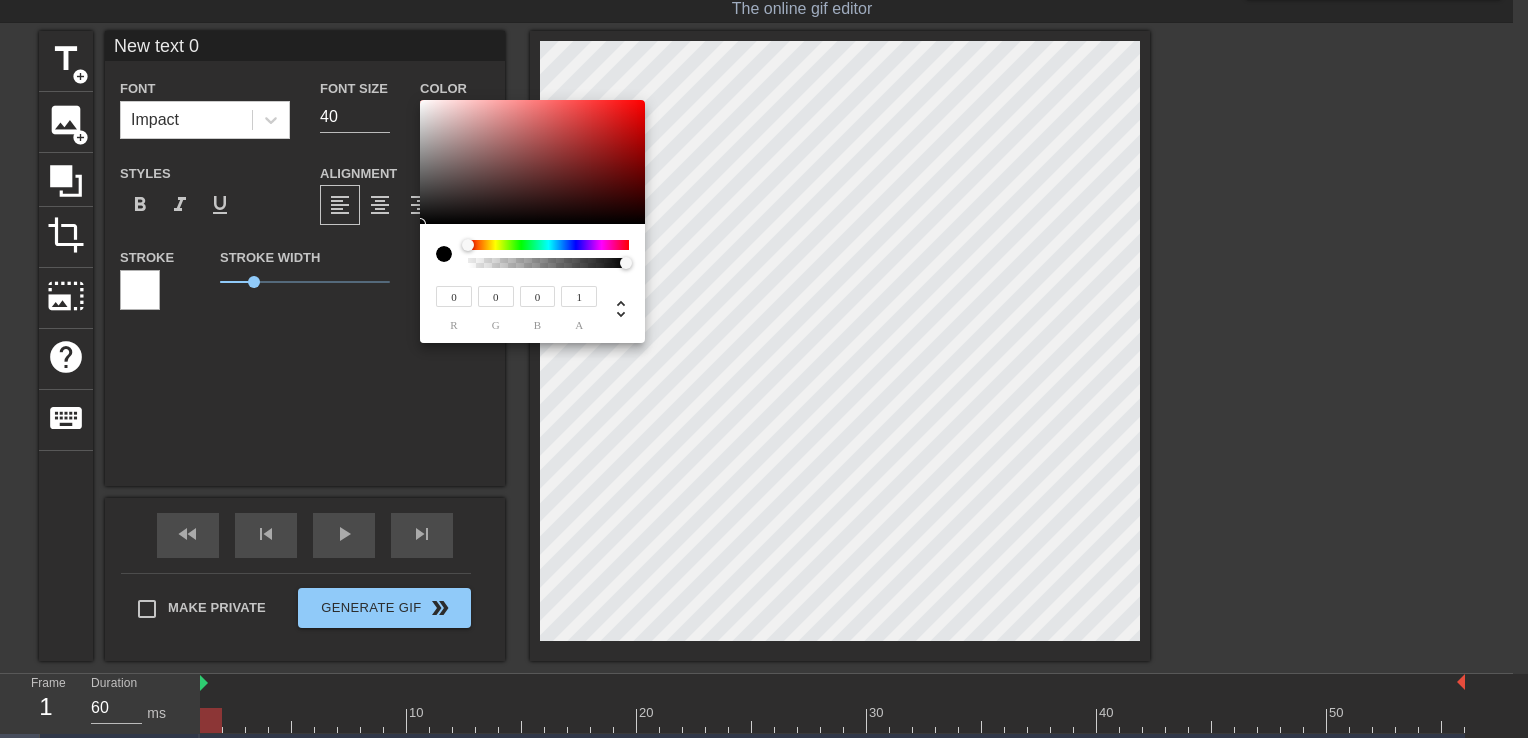 drag, startPoint x: 480, startPoint y: 262, endPoint x: 572, endPoint y: 262, distance: 92 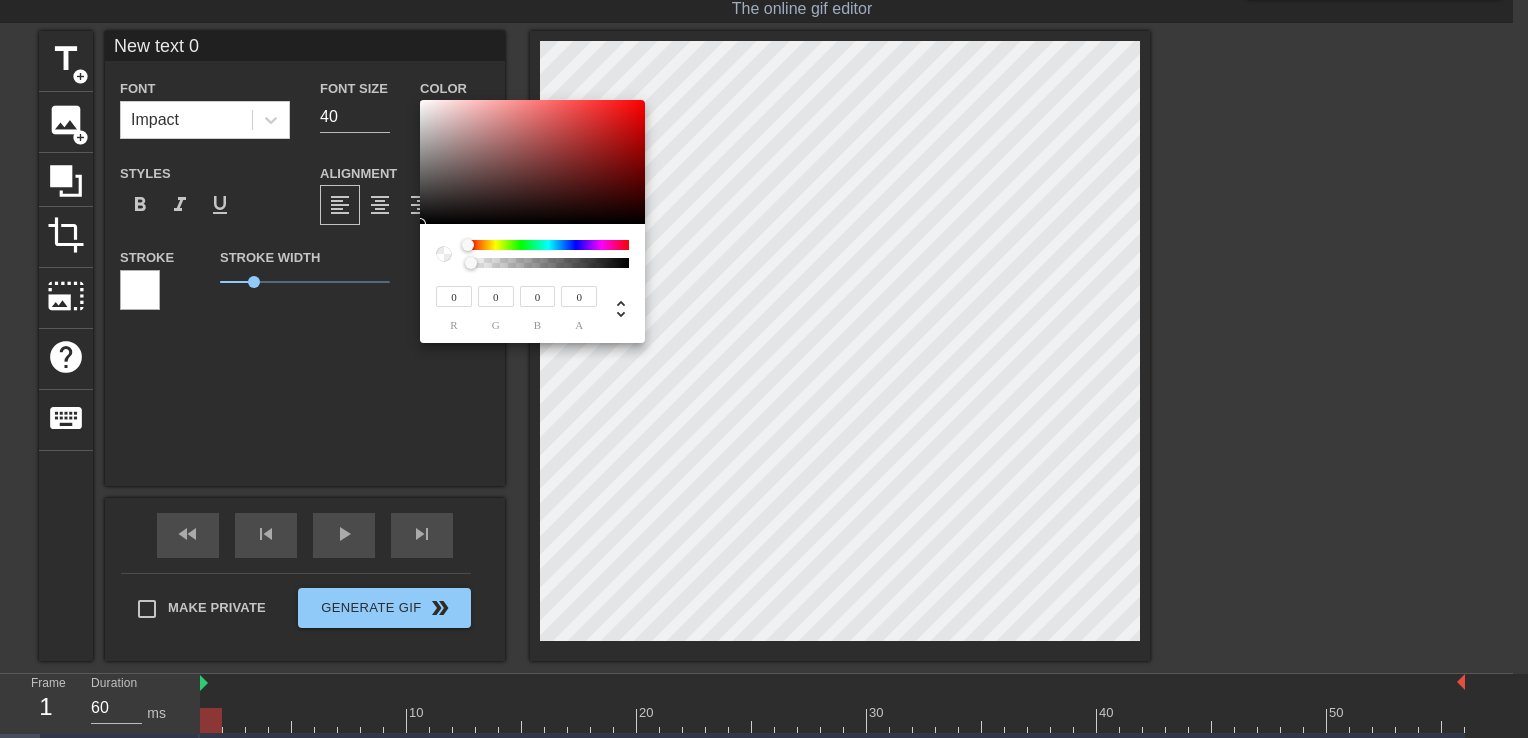 click at bounding box center [444, 254] 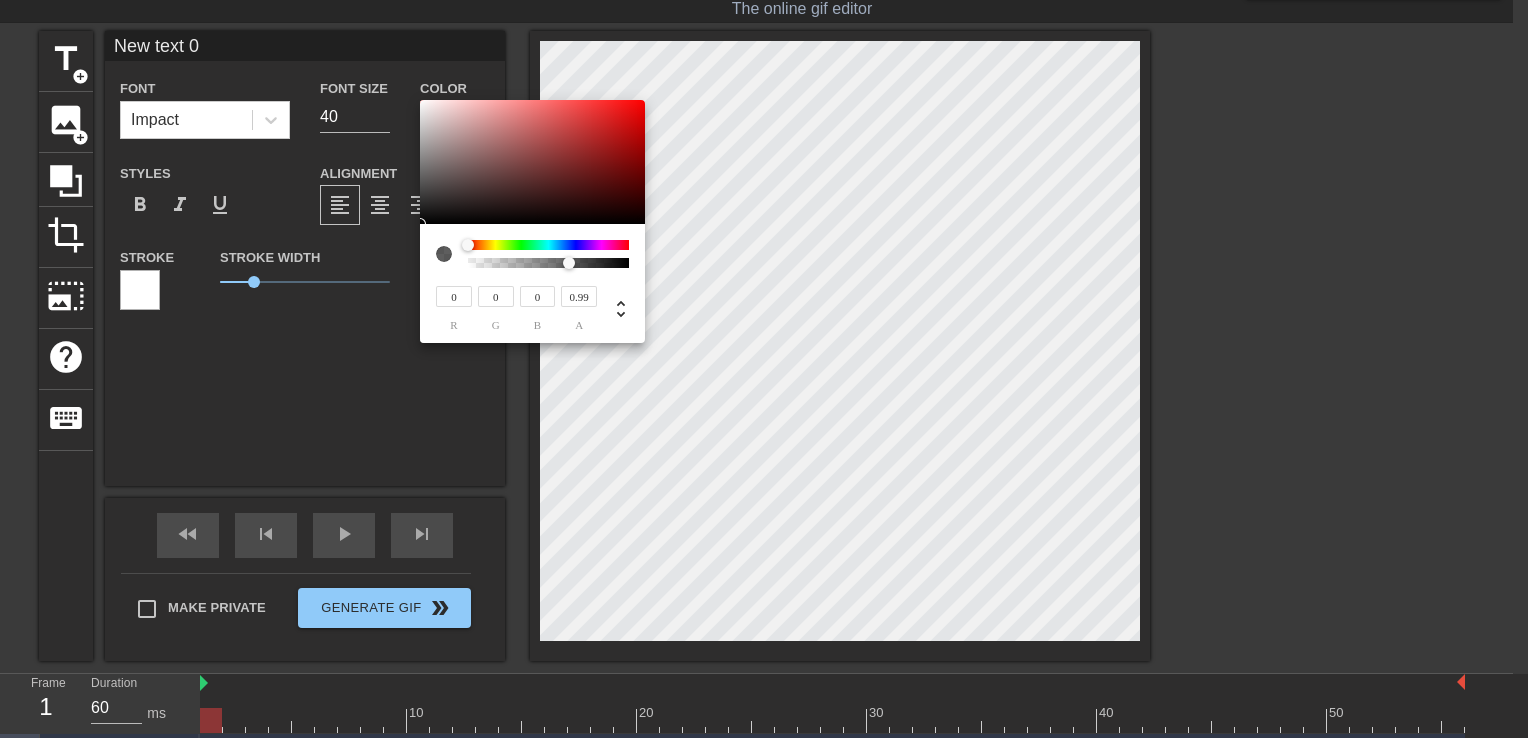 type on "1" 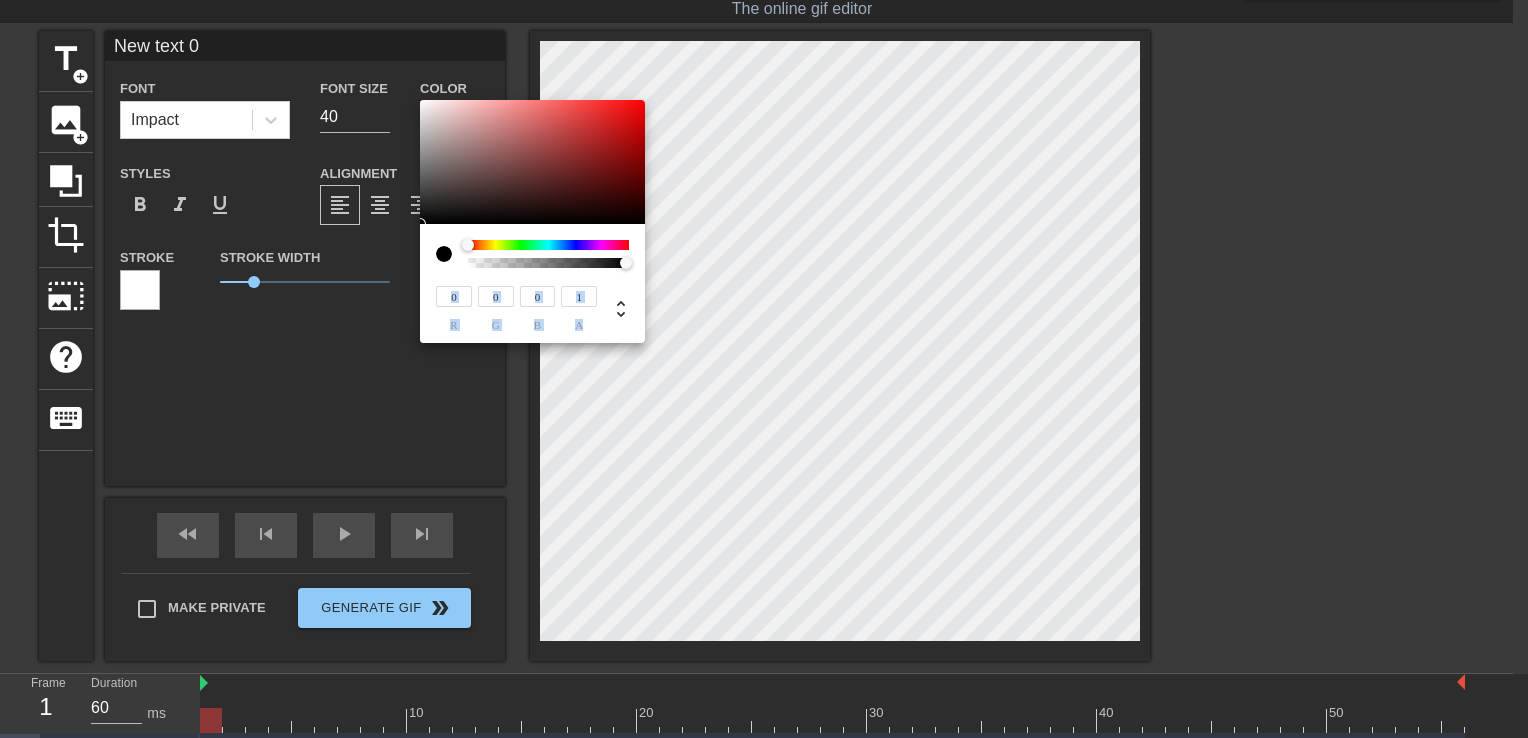 drag, startPoint x: 471, startPoint y: 266, endPoint x: 644, endPoint y: 270, distance: 173.04623 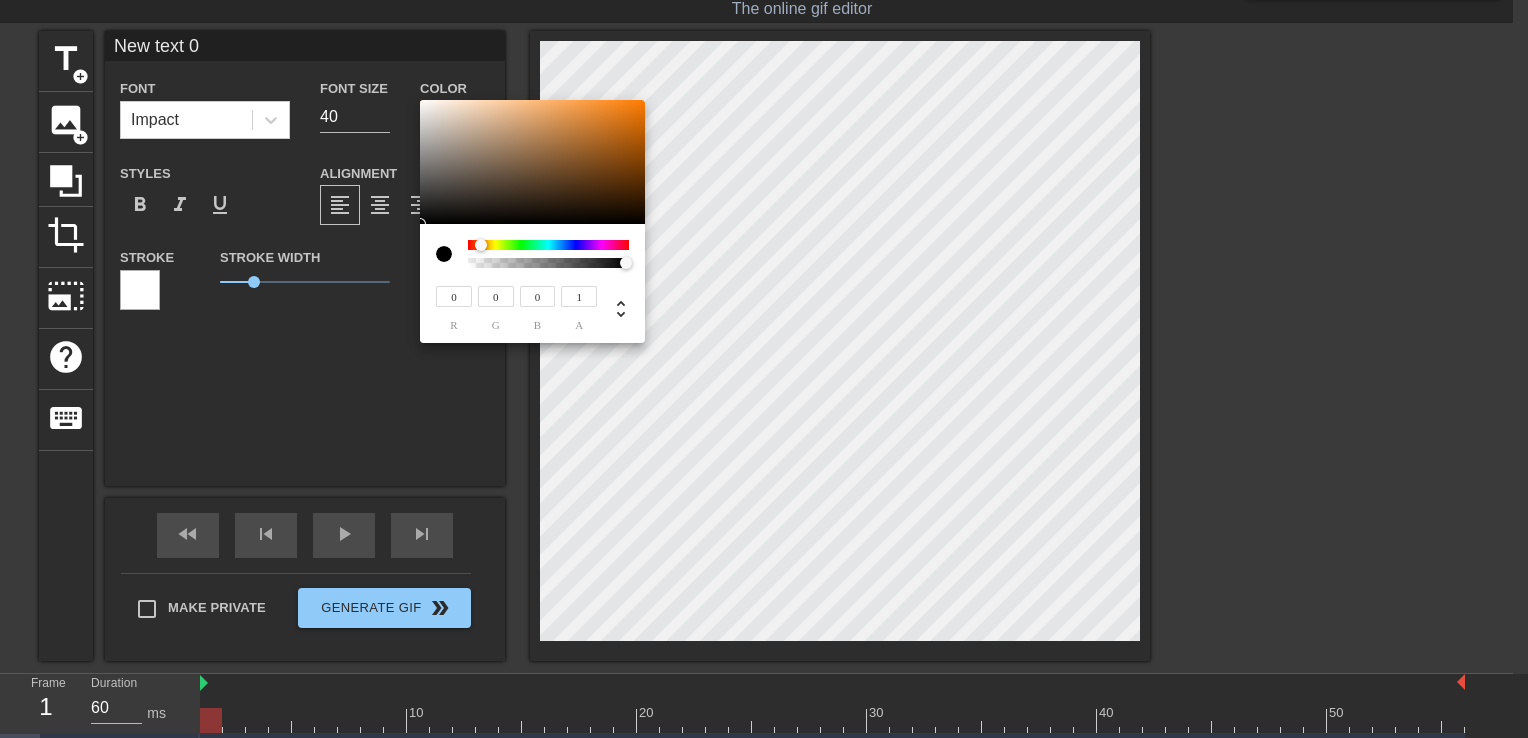 drag, startPoint x: 481, startPoint y: 245, endPoint x: 448, endPoint y: 230, distance: 36.249138 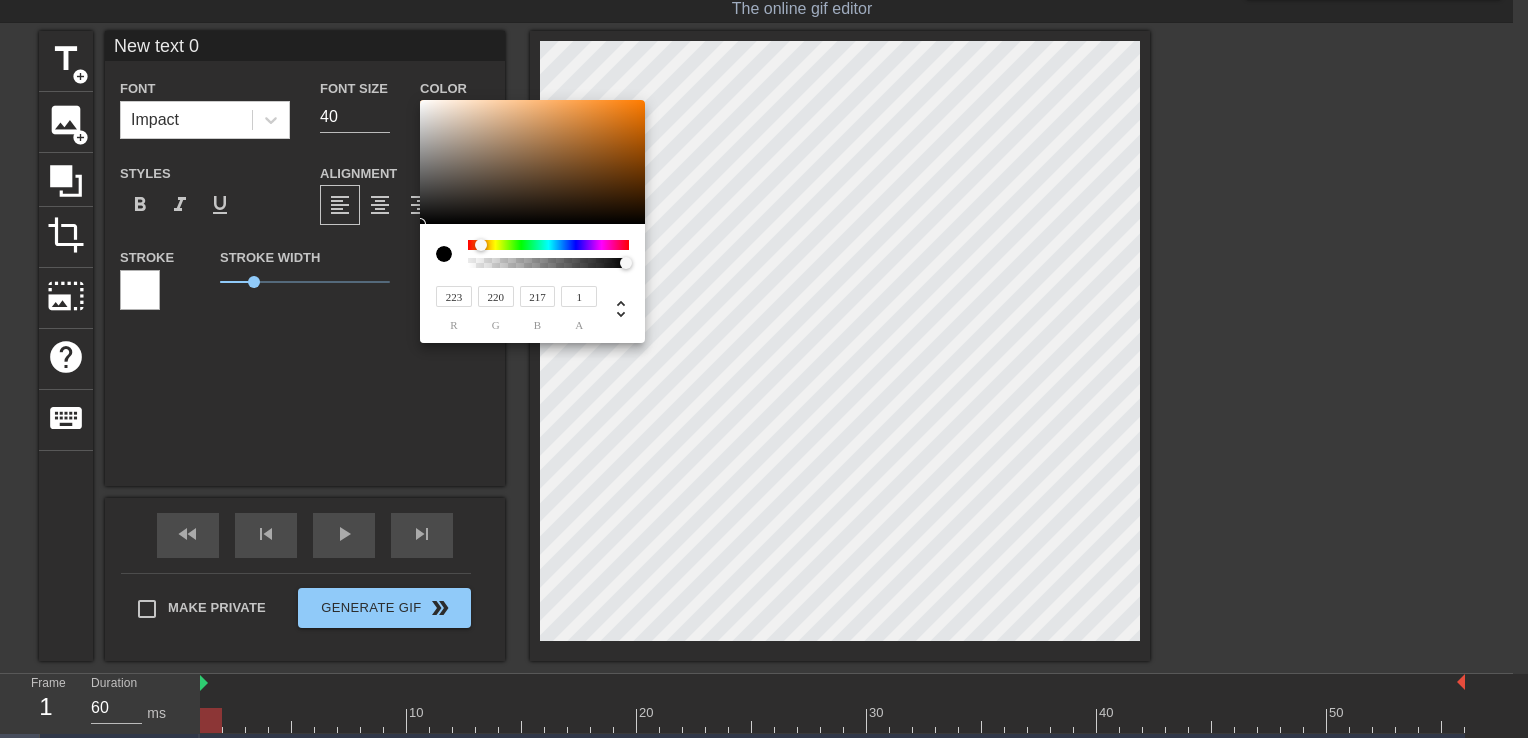 type on "230" 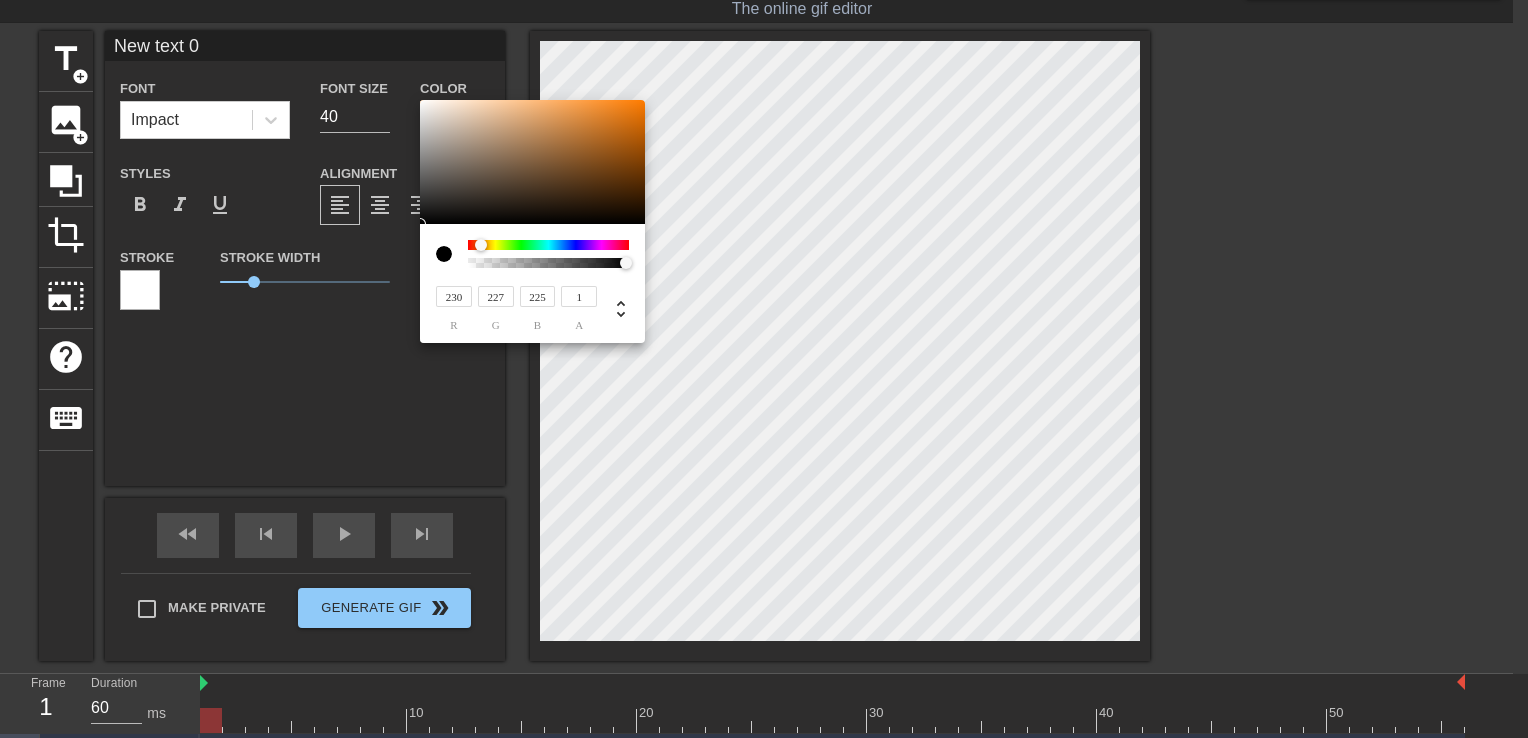type on "255" 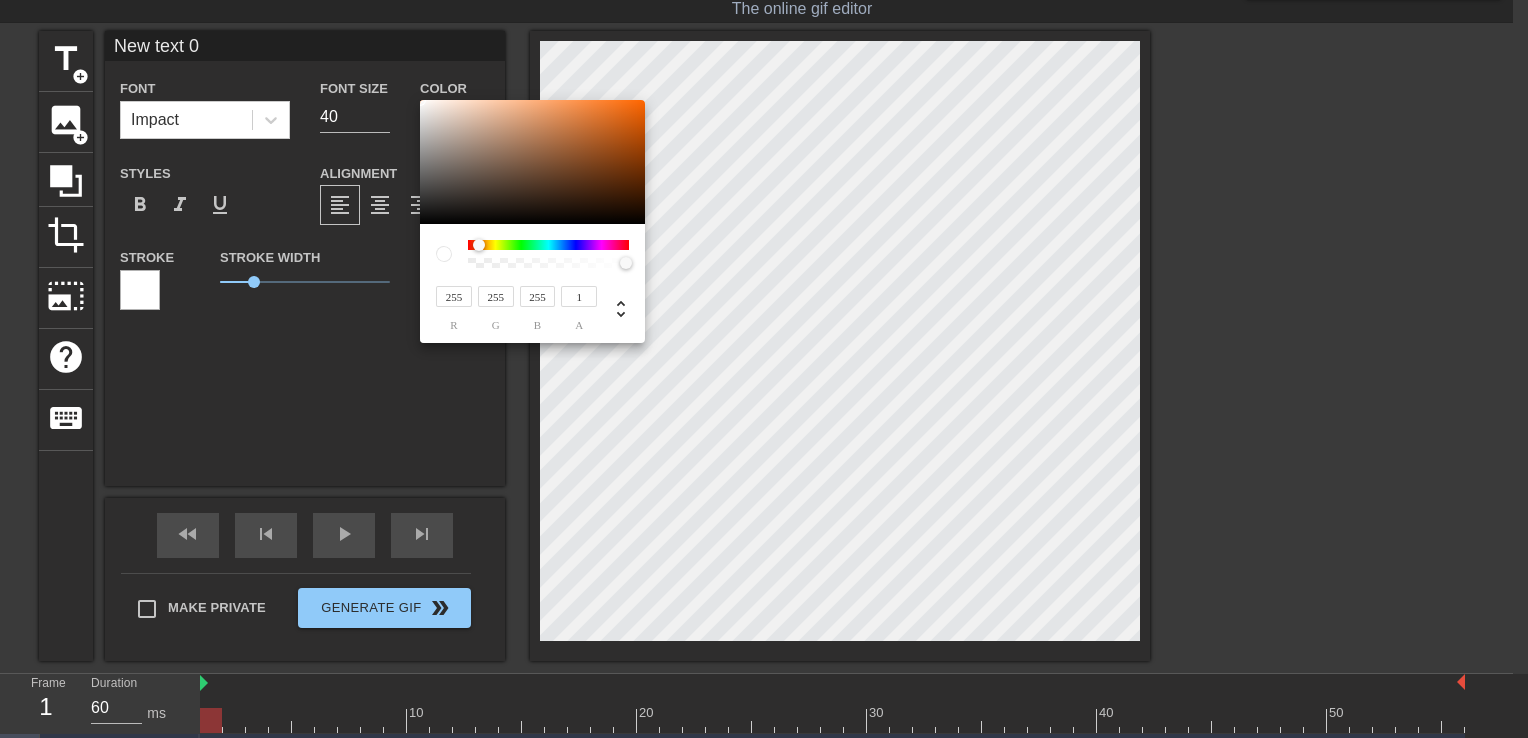 drag, startPoint x: 420, startPoint y: 100, endPoint x: 408, endPoint y: 84, distance: 20 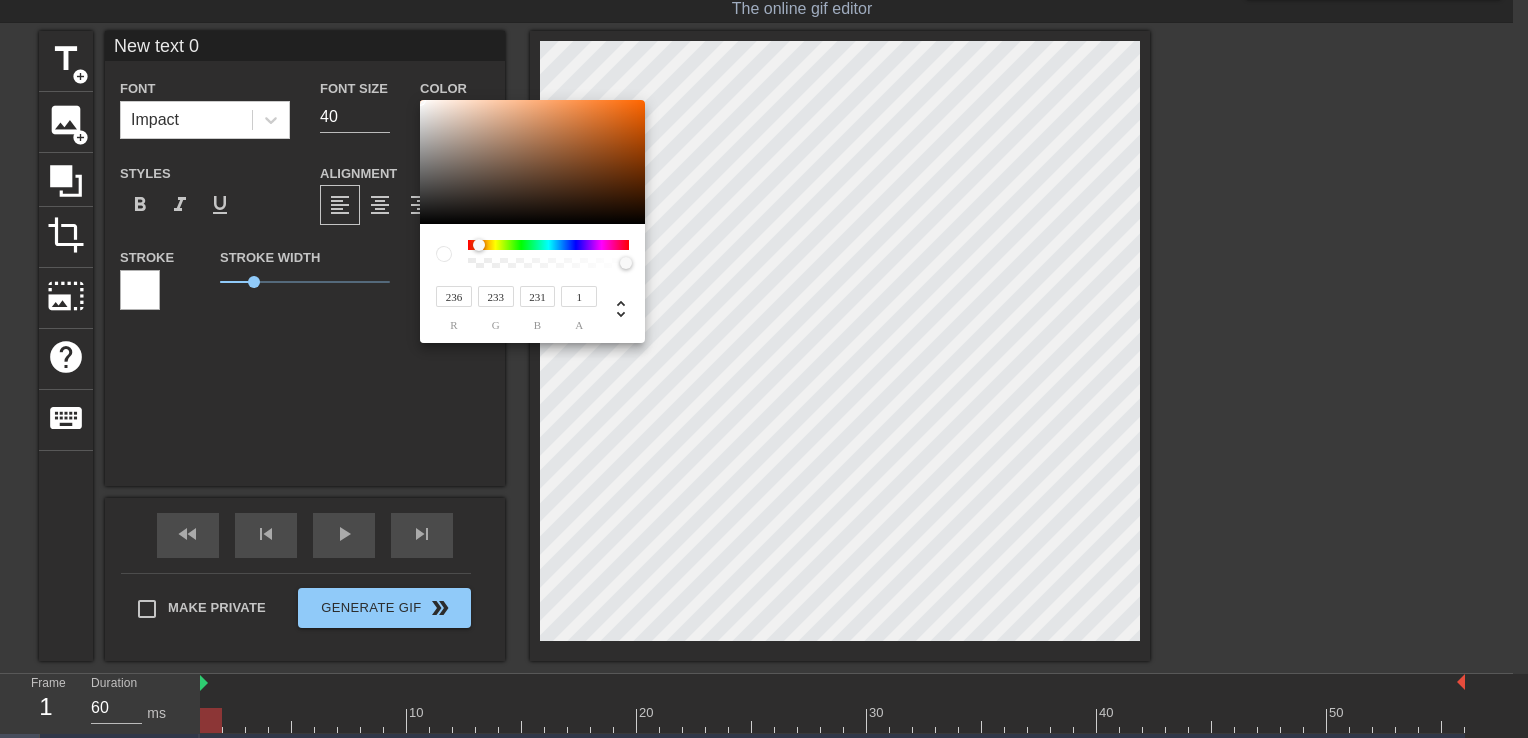 type on "240" 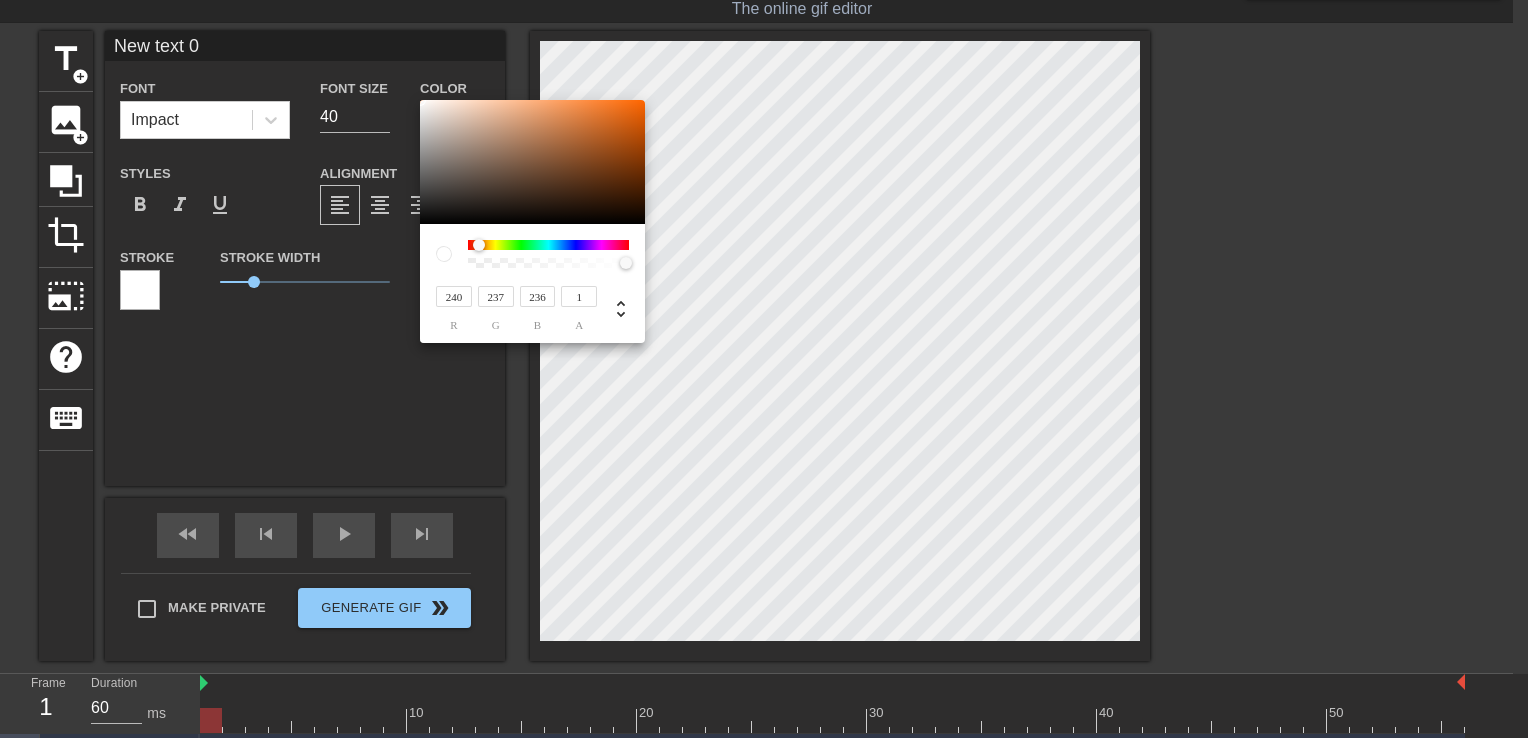 type on "246" 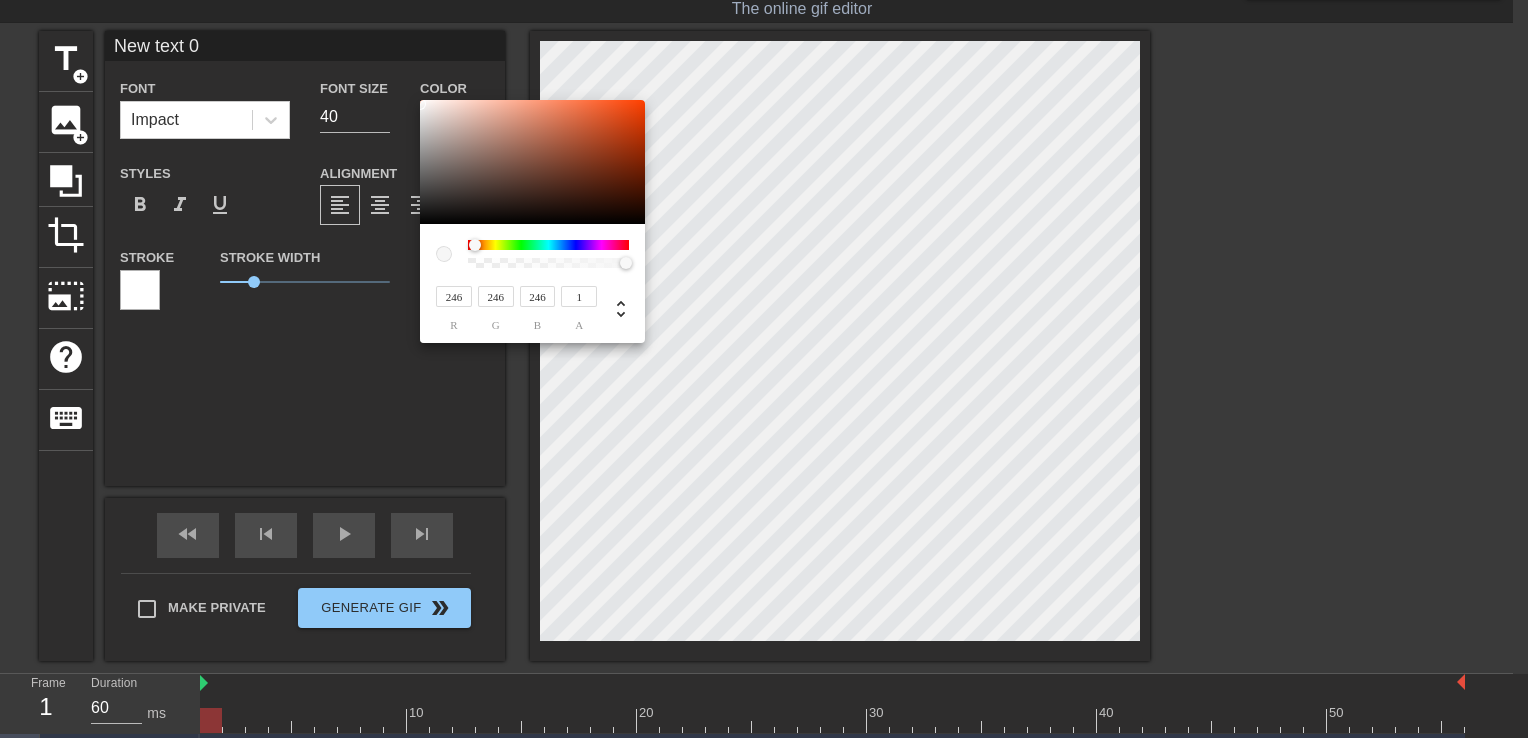 type on "255" 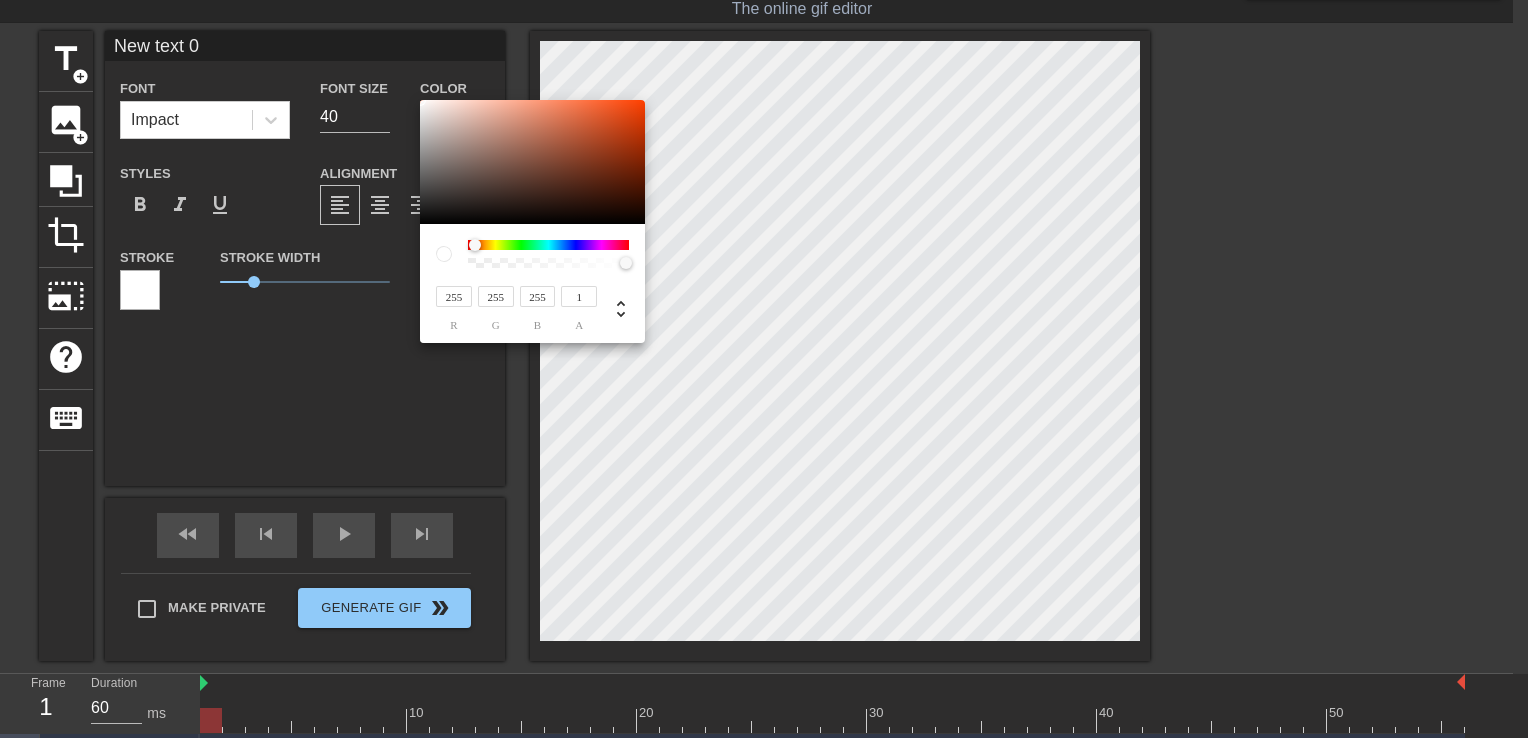 type on "28" 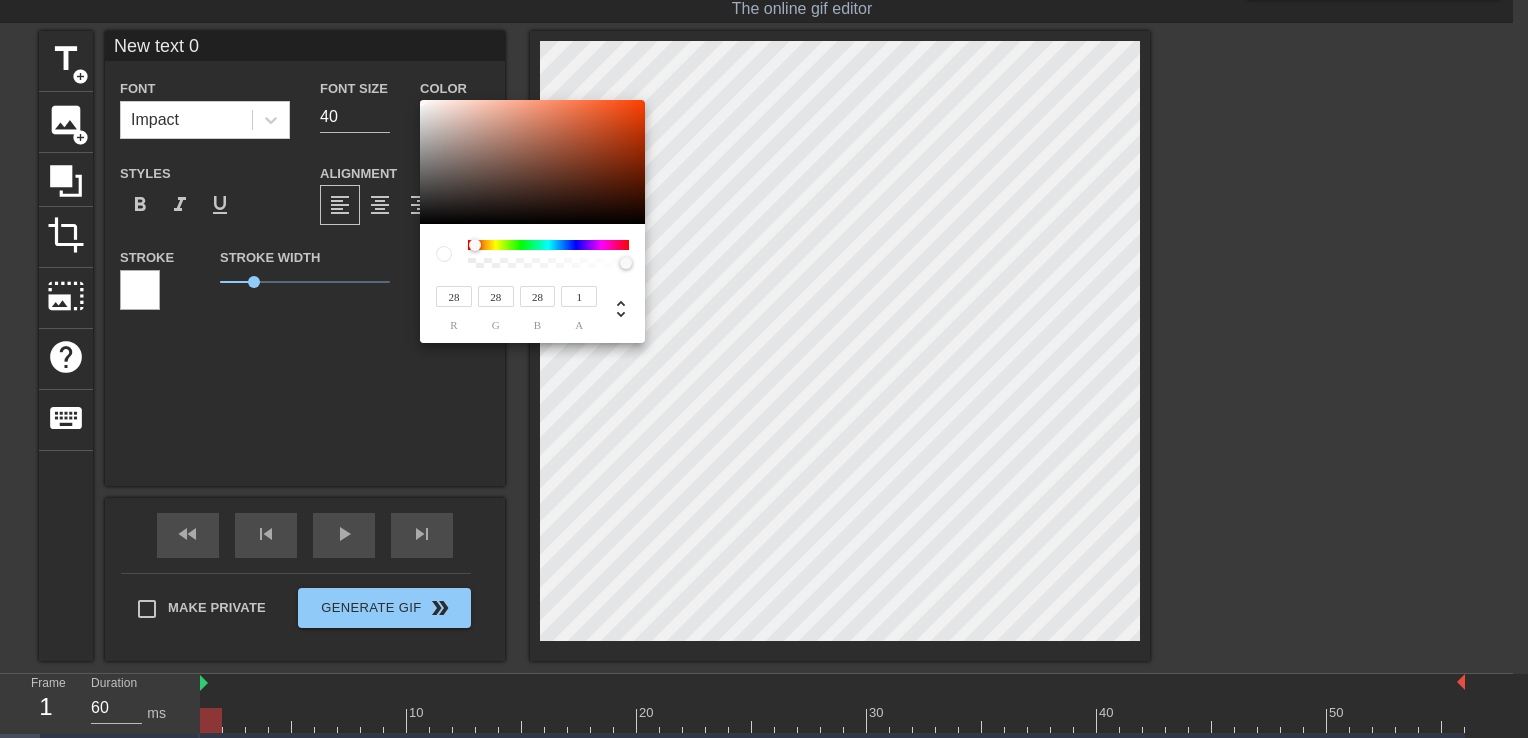type on "0" 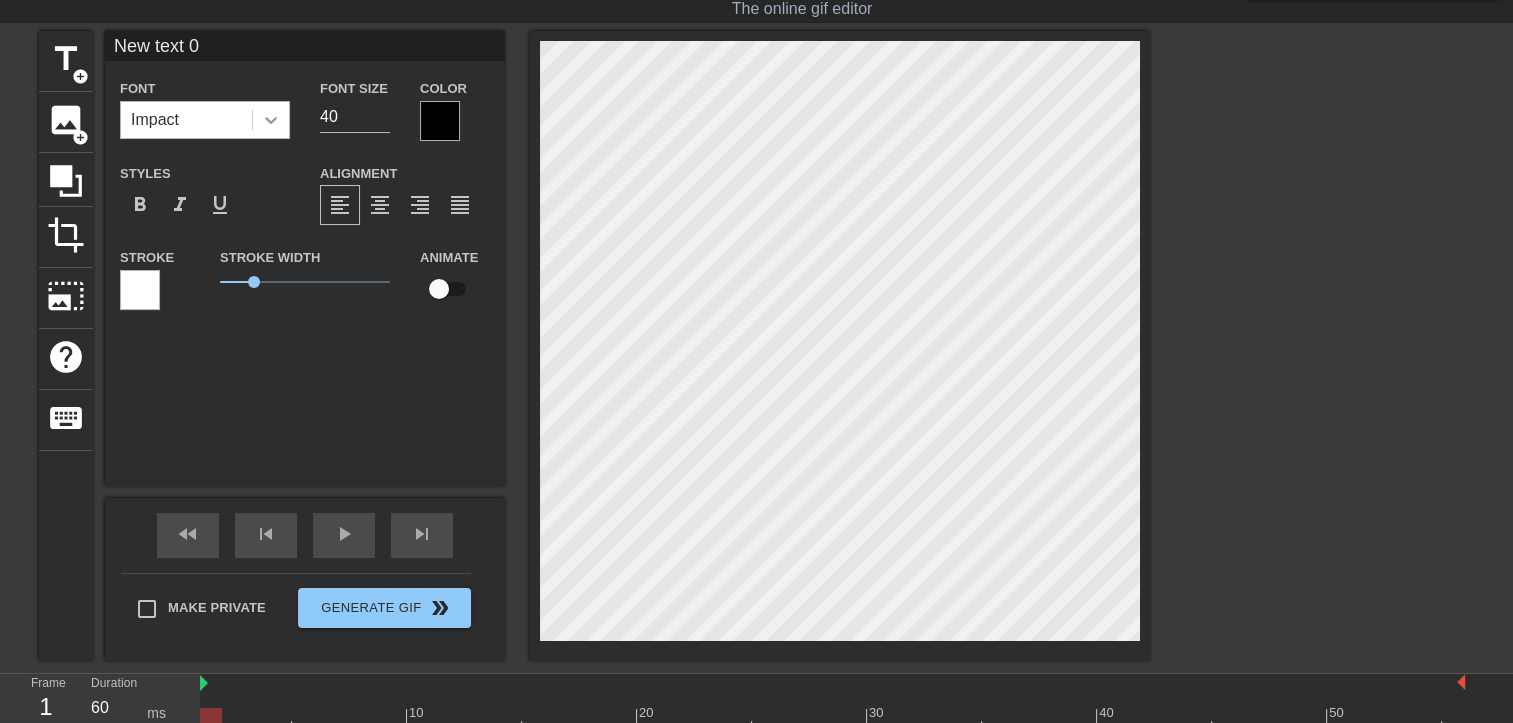 click on "Impact" at bounding box center (205, 120) 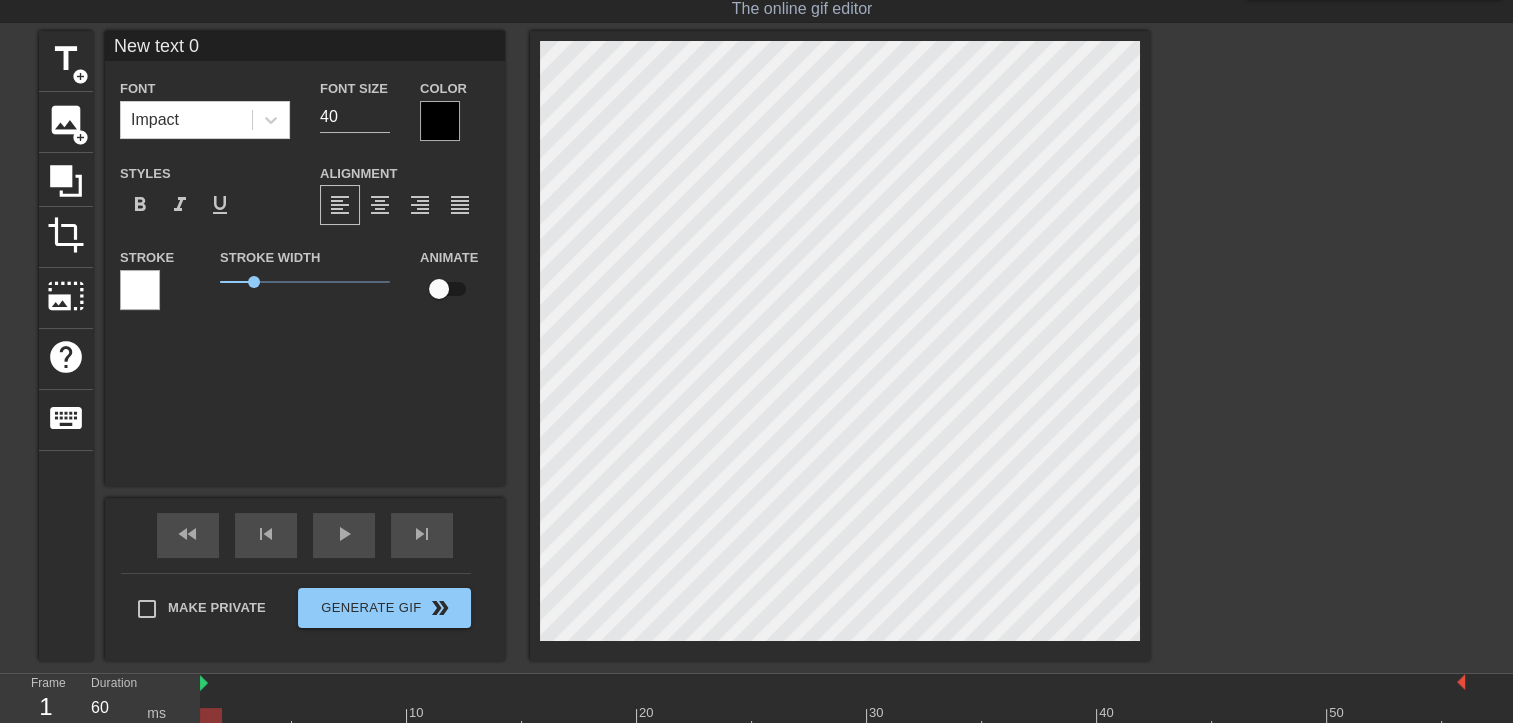 click on "New text 0" at bounding box center (305, 46) 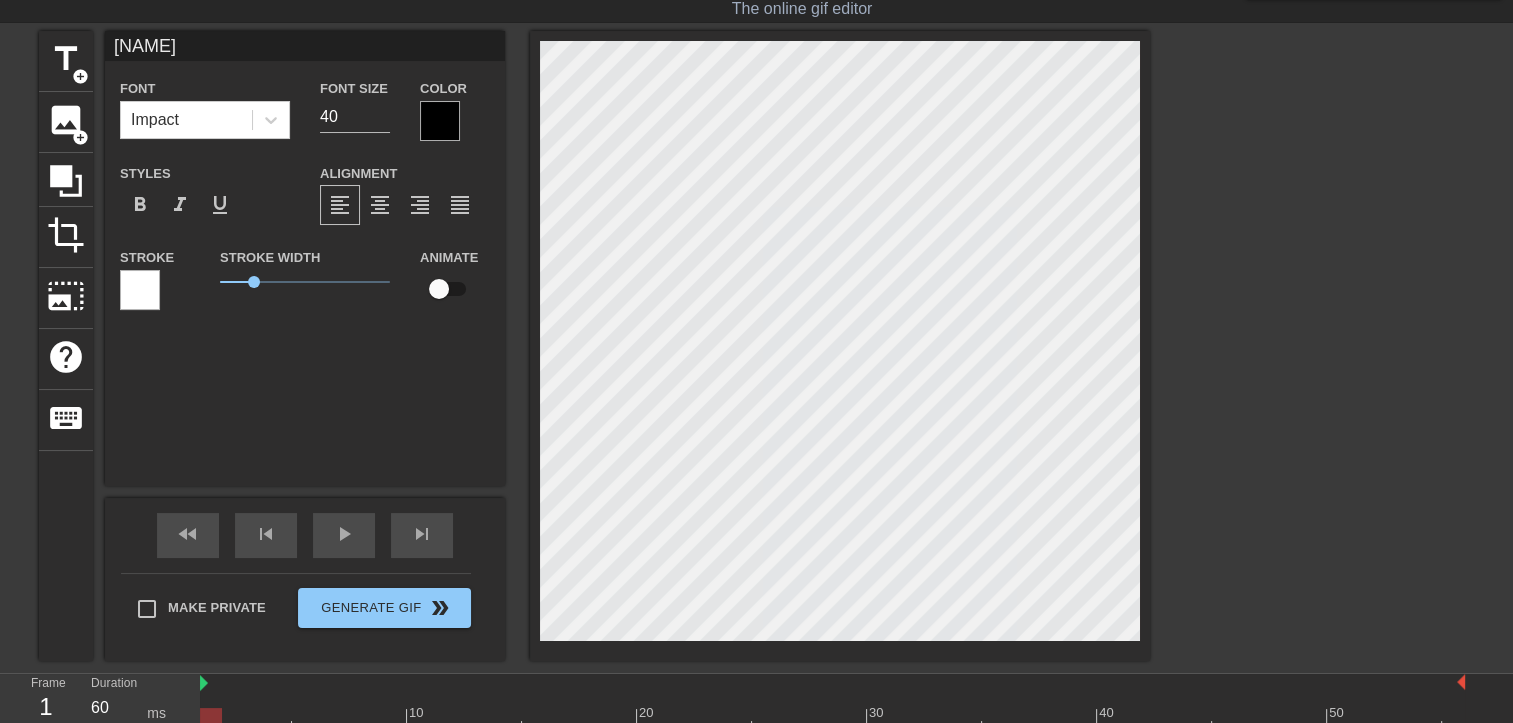 type on "[NAME]" 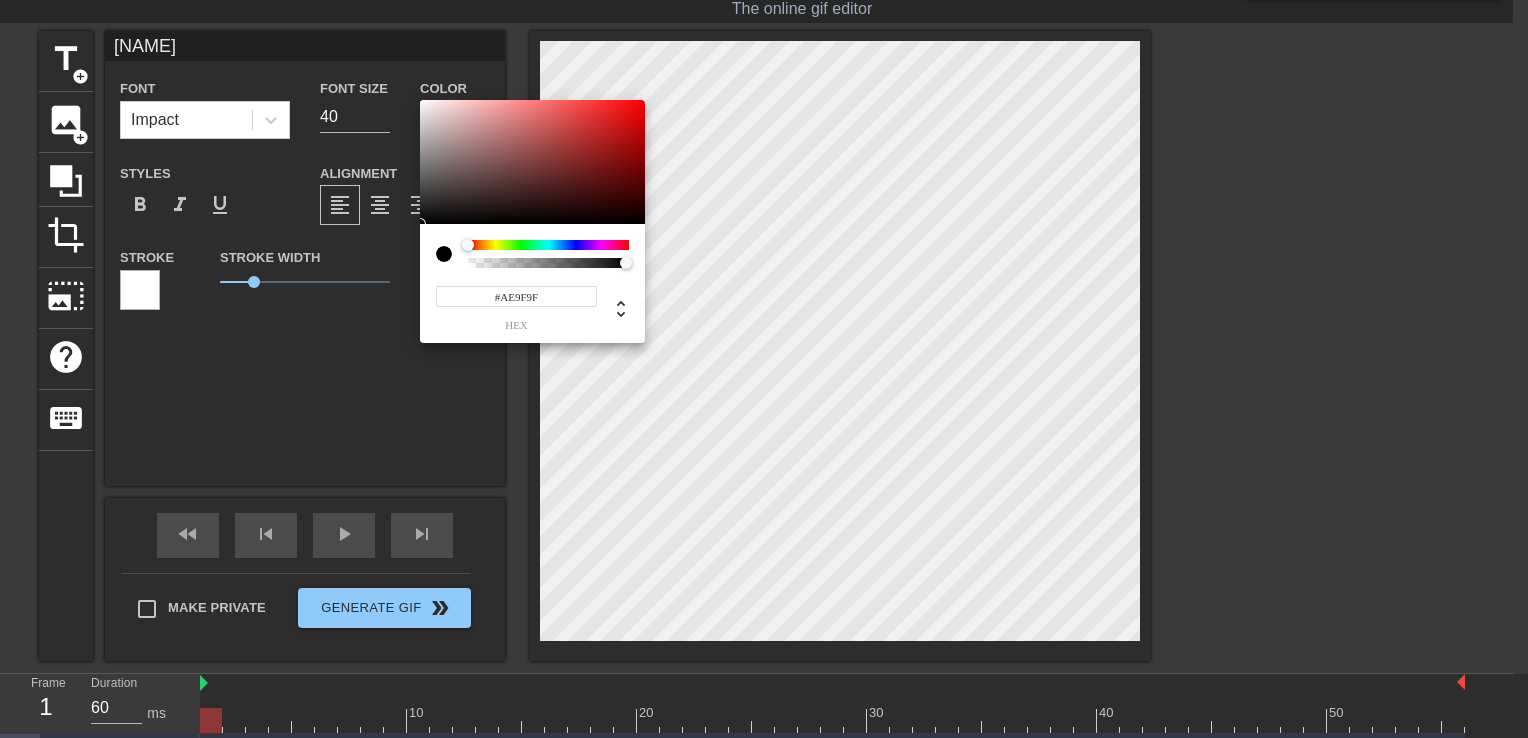 type on "#FFFFFF" 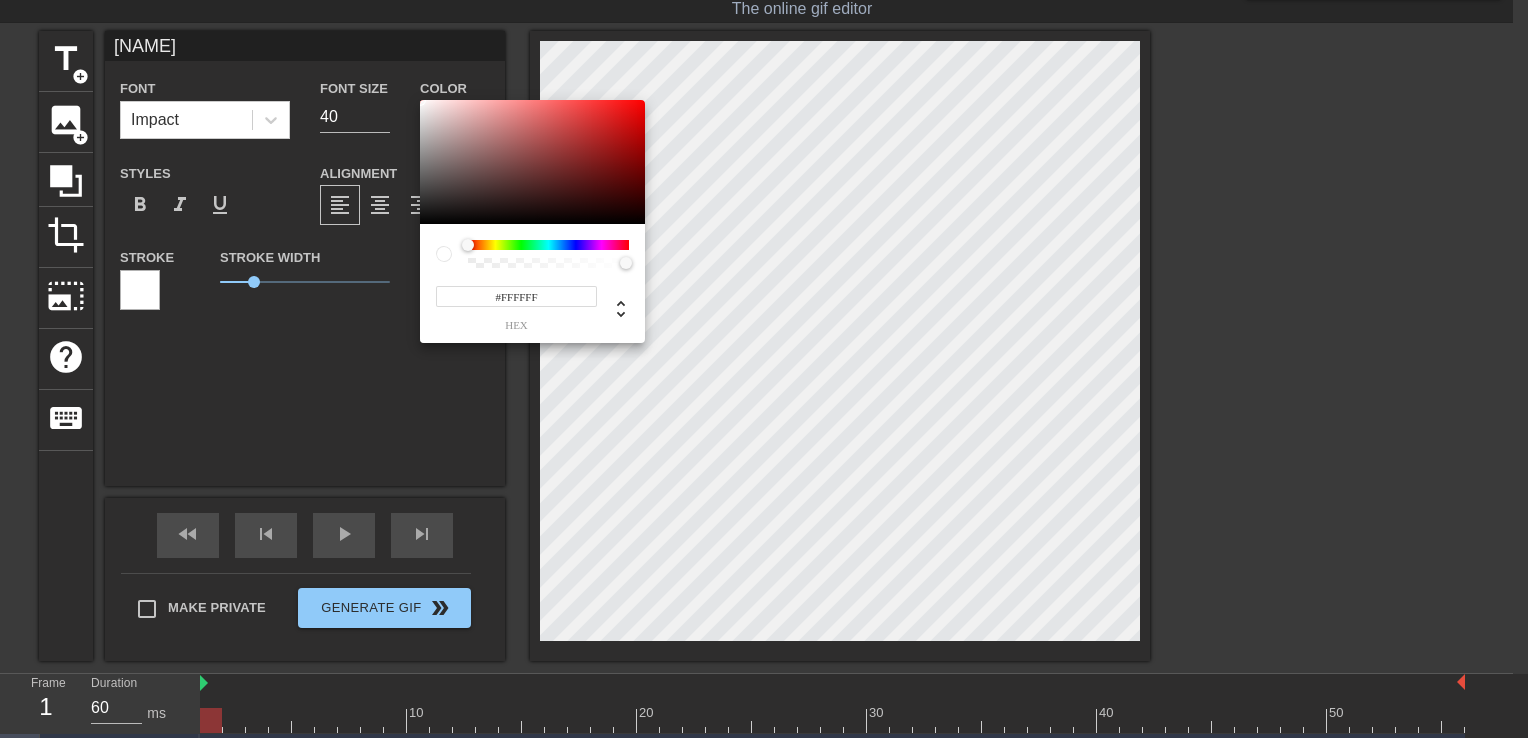 drag, startPoint x: 444, startPoint y: 159, endPoint x: 415, endPoint y: 92, distance: 73.00685 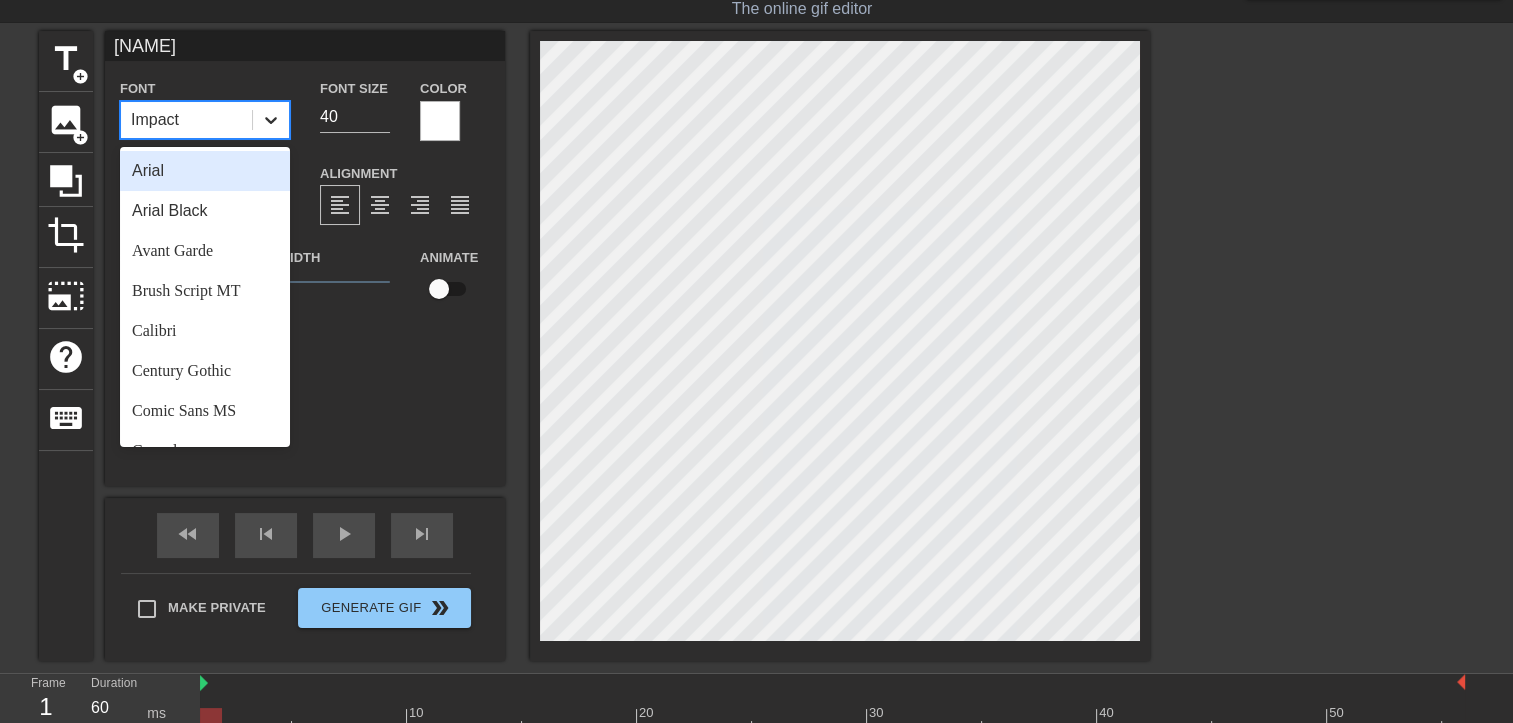 click 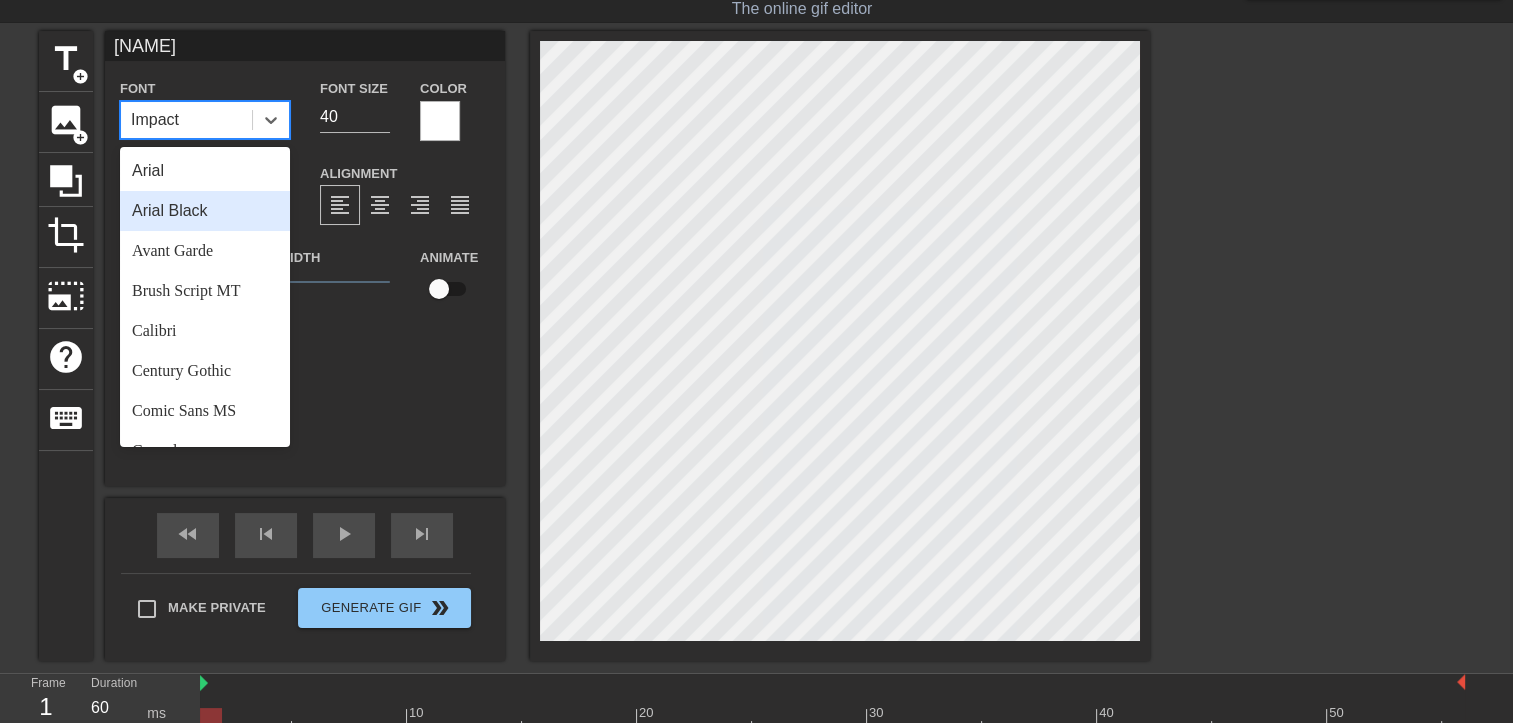 click on "Arial Black" at bounding box center (205, 211) 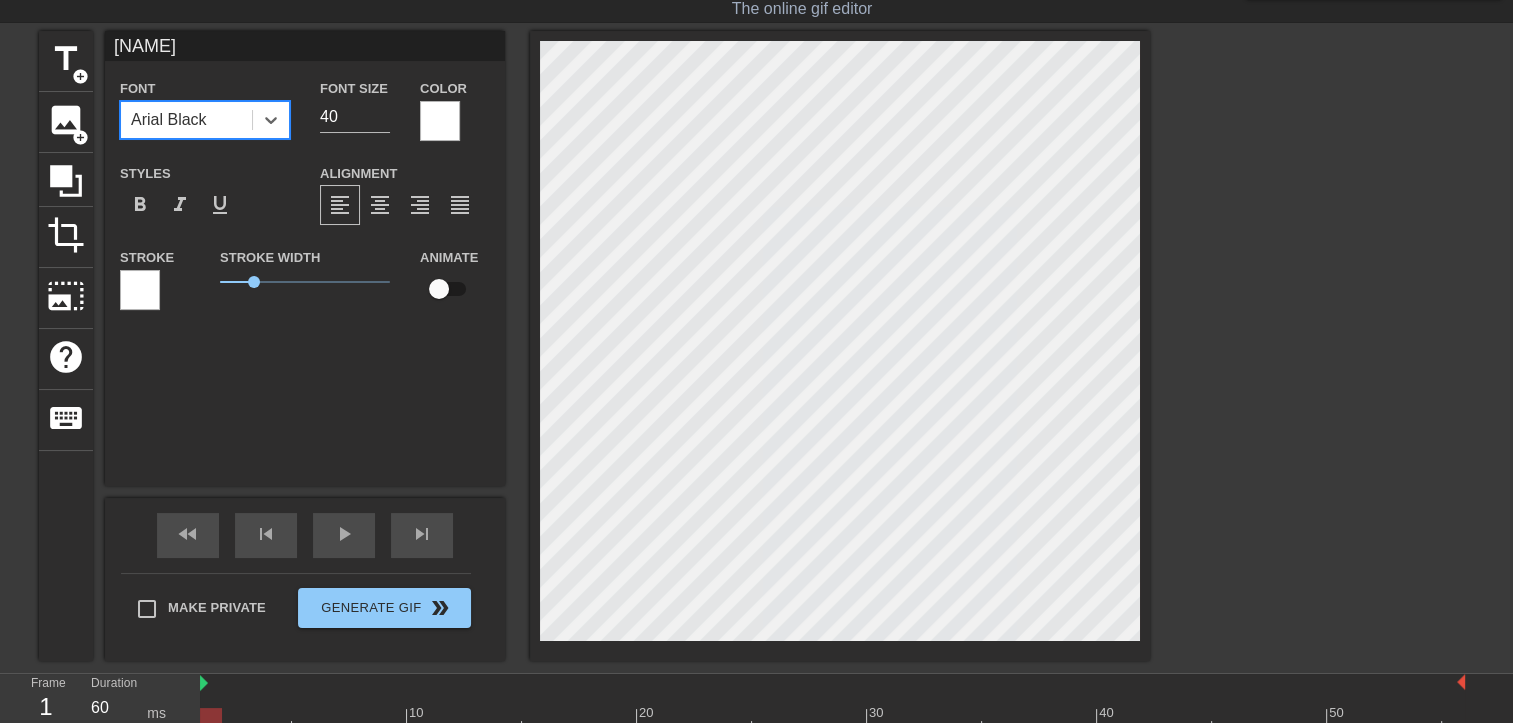 click on "Arial Black" at bounding box center [186, 120] 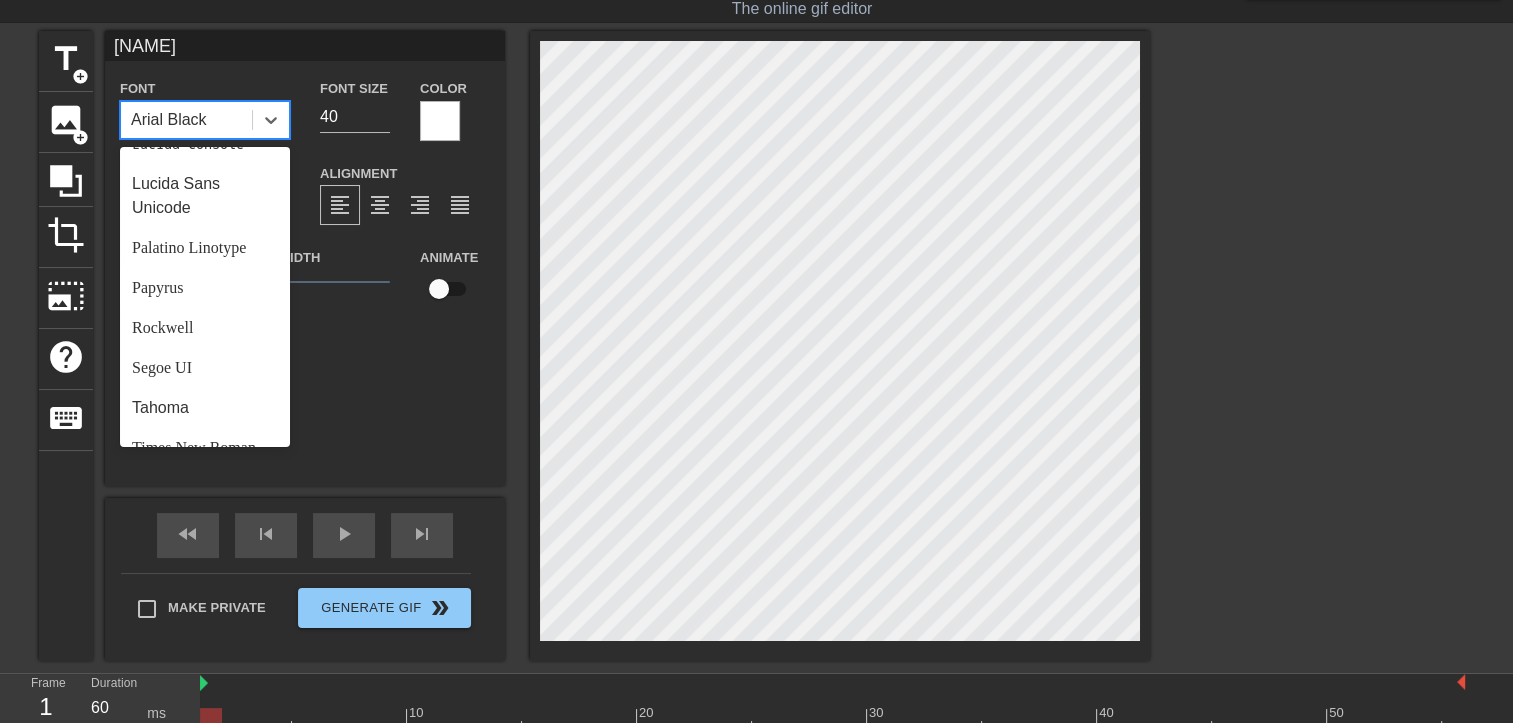 scroll, scrollTop: 716, scrollLeft: 0, axis: vertical 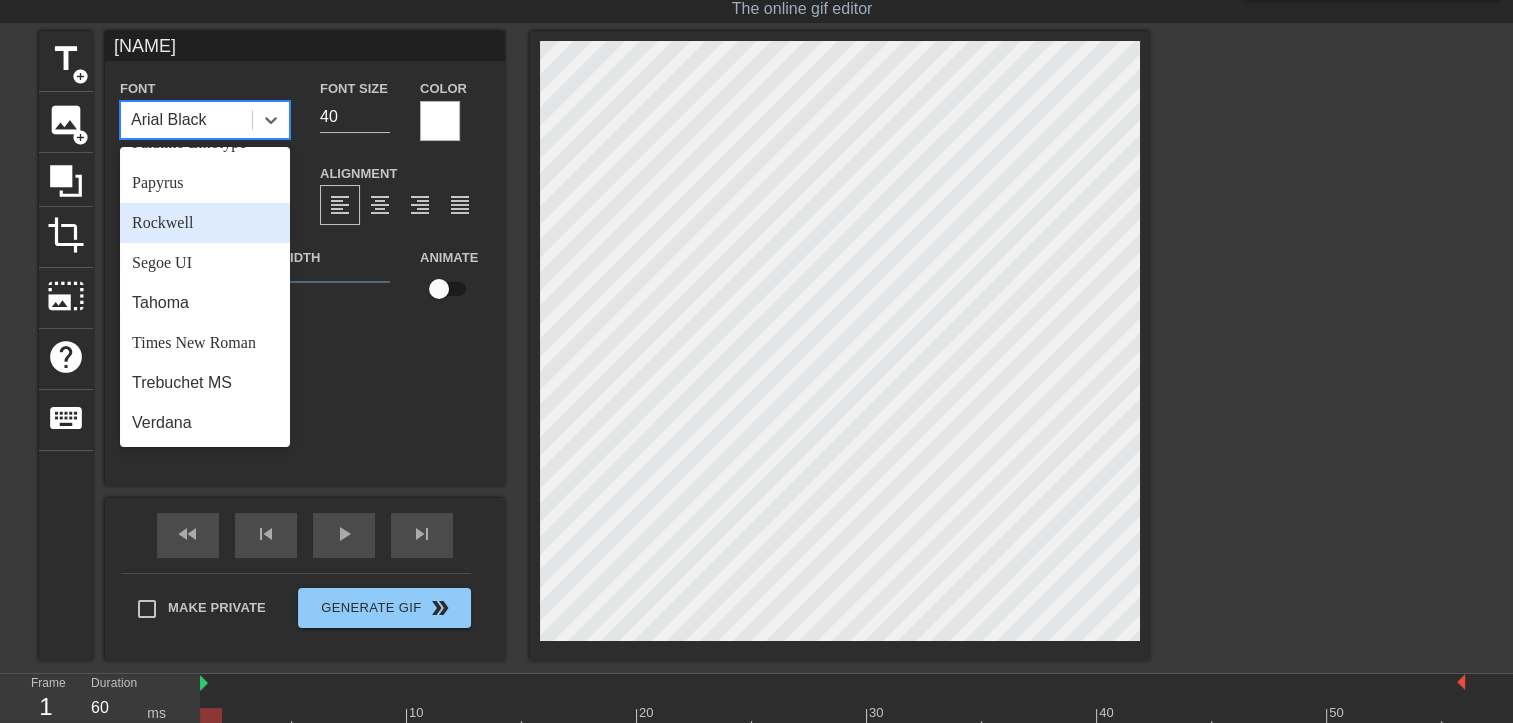 click on "Rockwell" at bounding box center [205, 223] 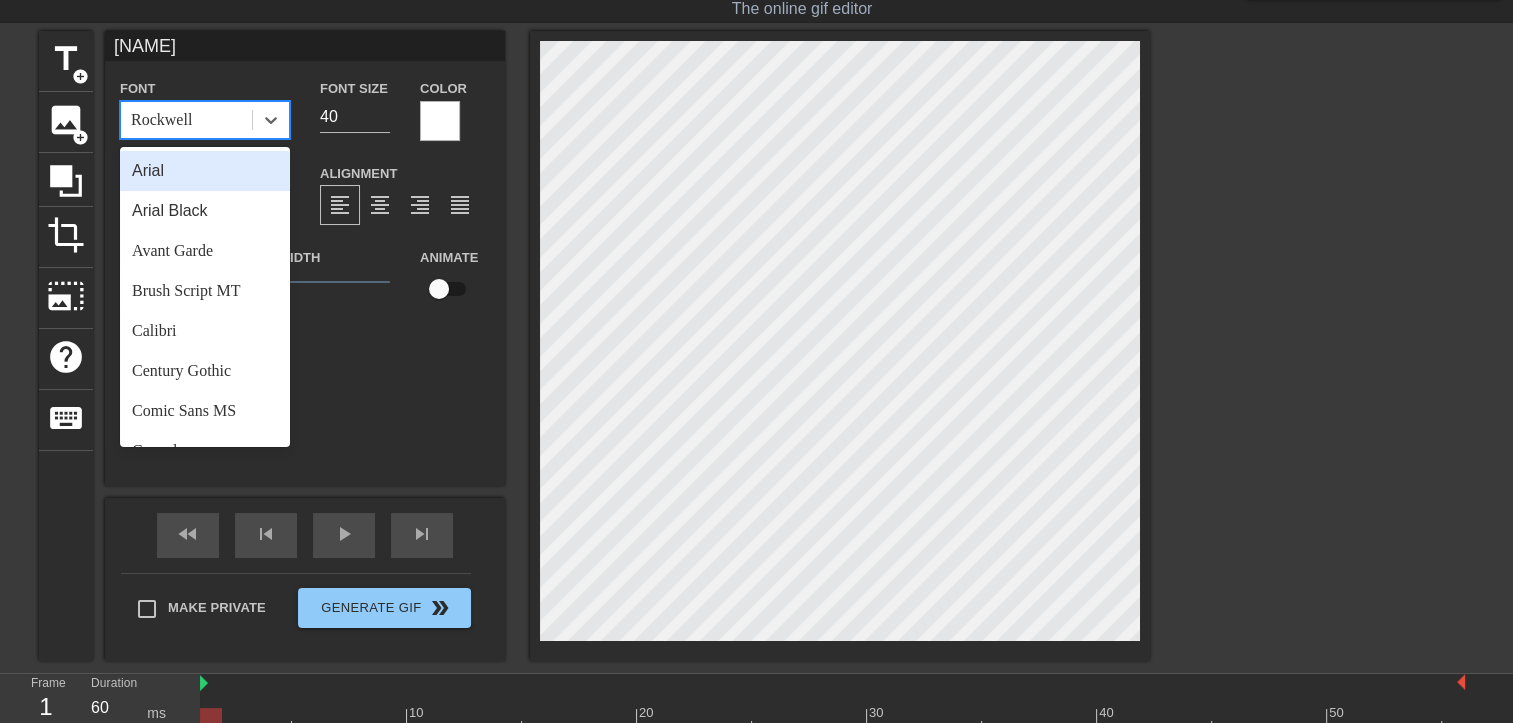 click on "Rockwell" at bounding box center [186, 120] 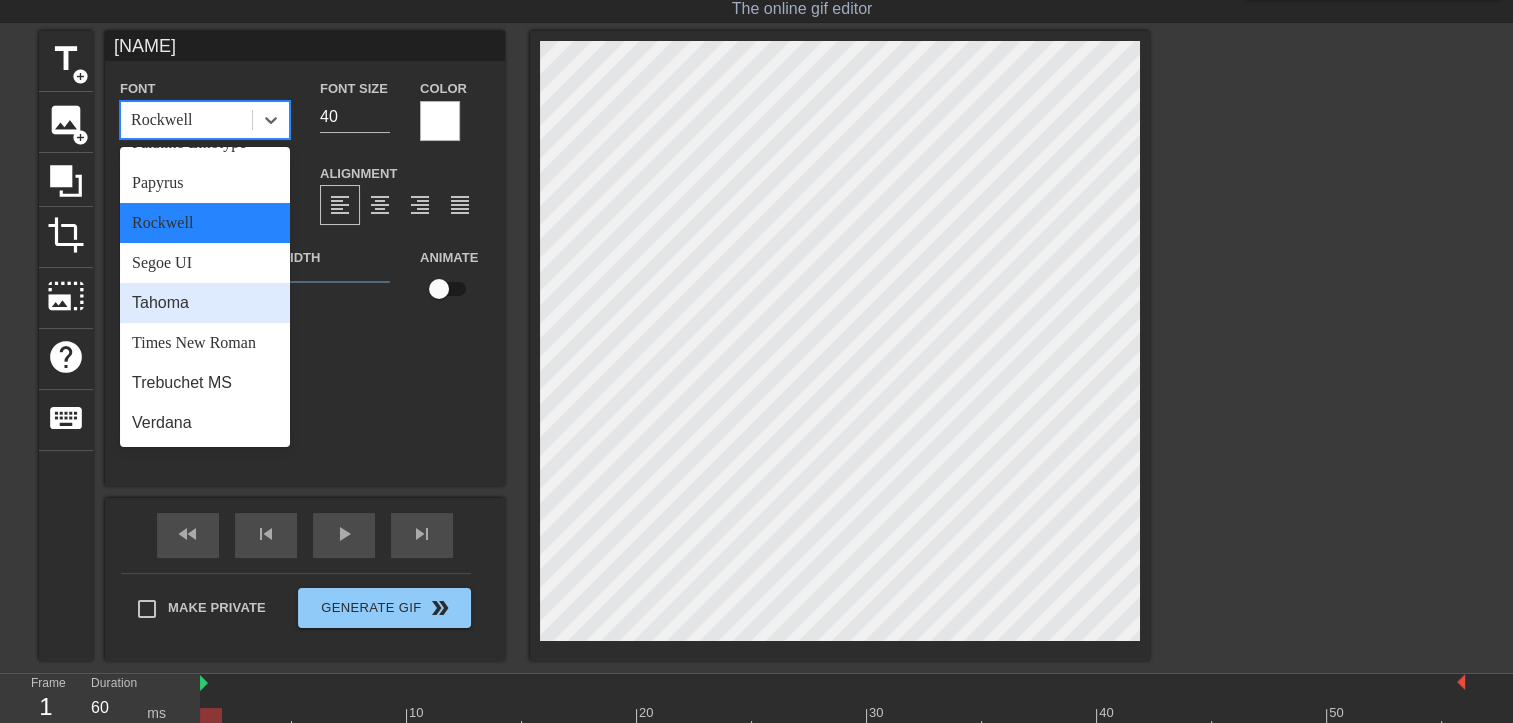 scroll, scrollTop: 16, scrollLeft: 0, axis: vertical 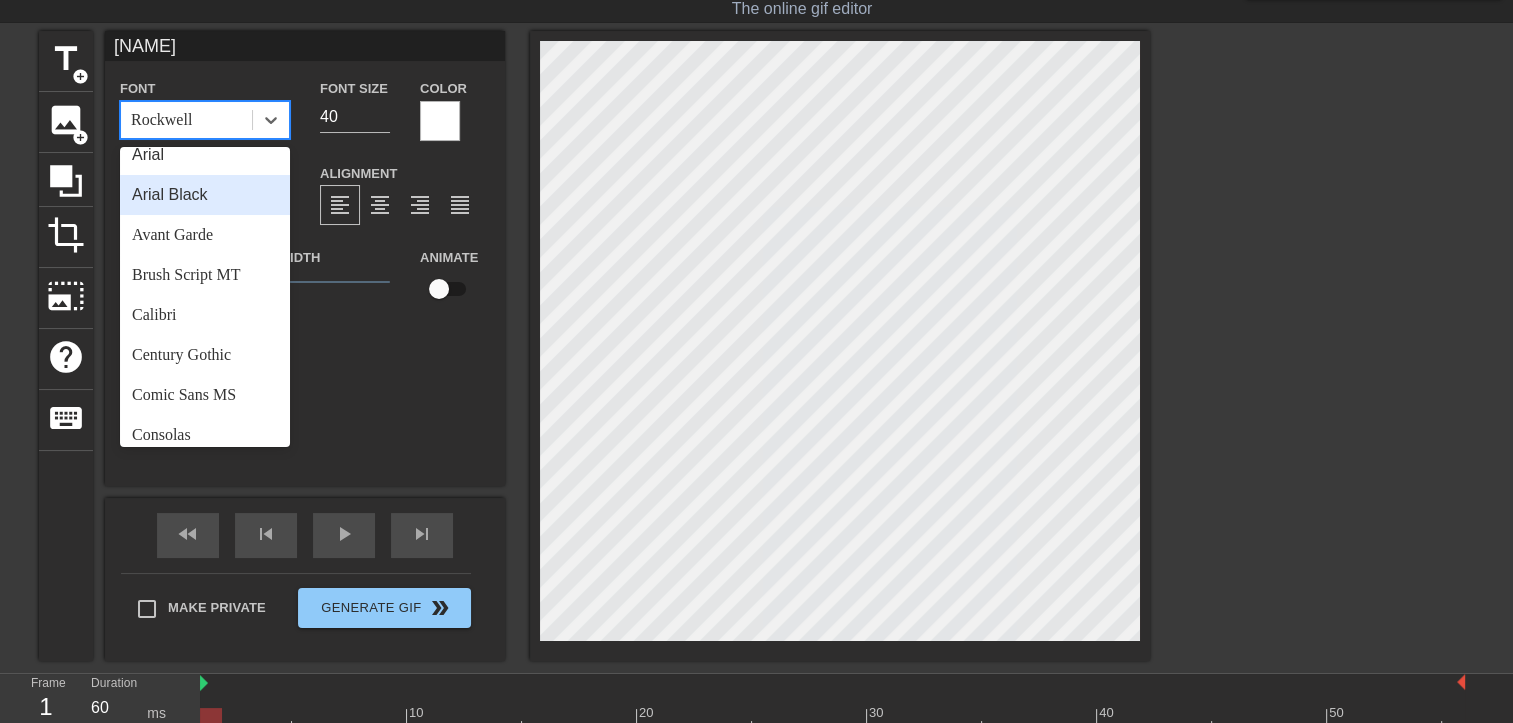 click on "Arial Black" at bounding box center [205, 195] 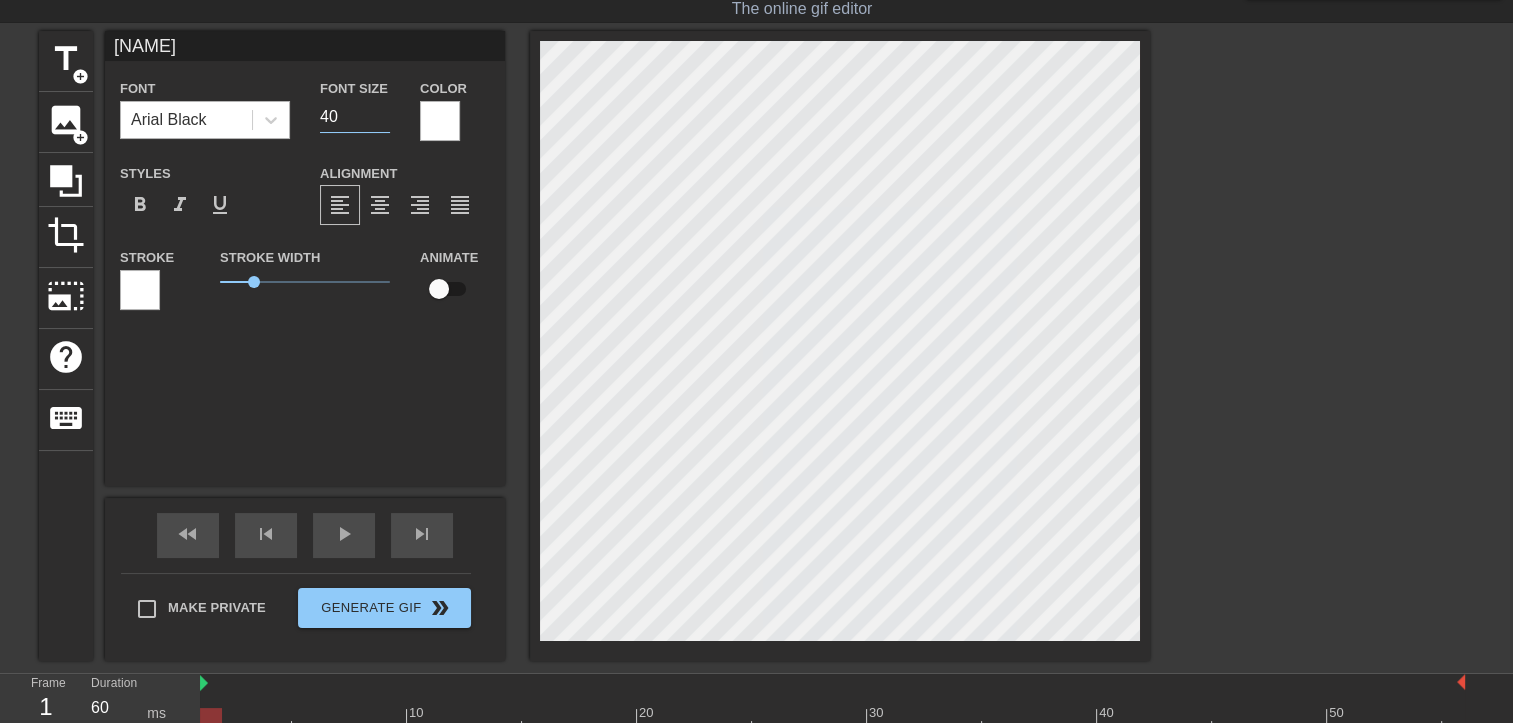 drag, startPoint x: 354, startPoint y: 115, endPoint x: 207, endPoint y: 100, distance: 147.76332 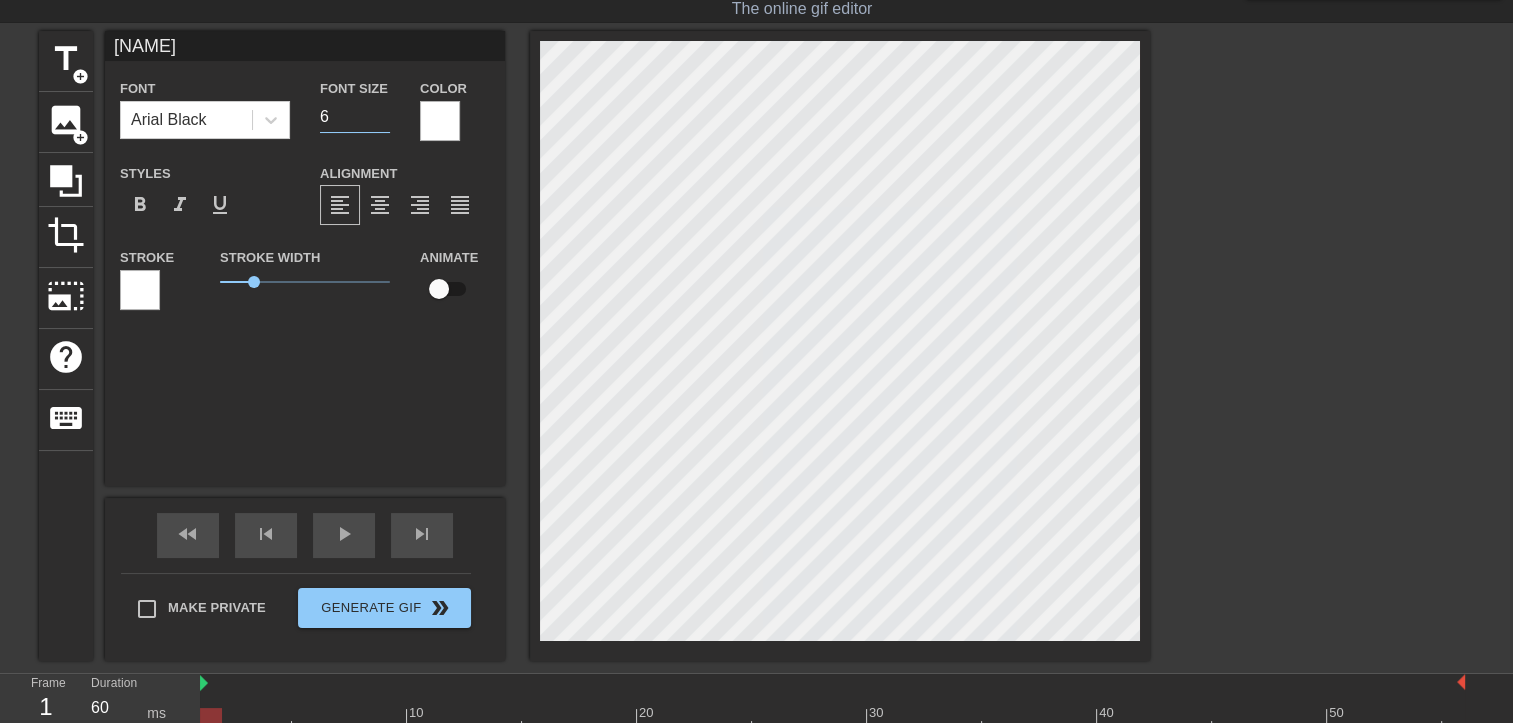 type on "64" 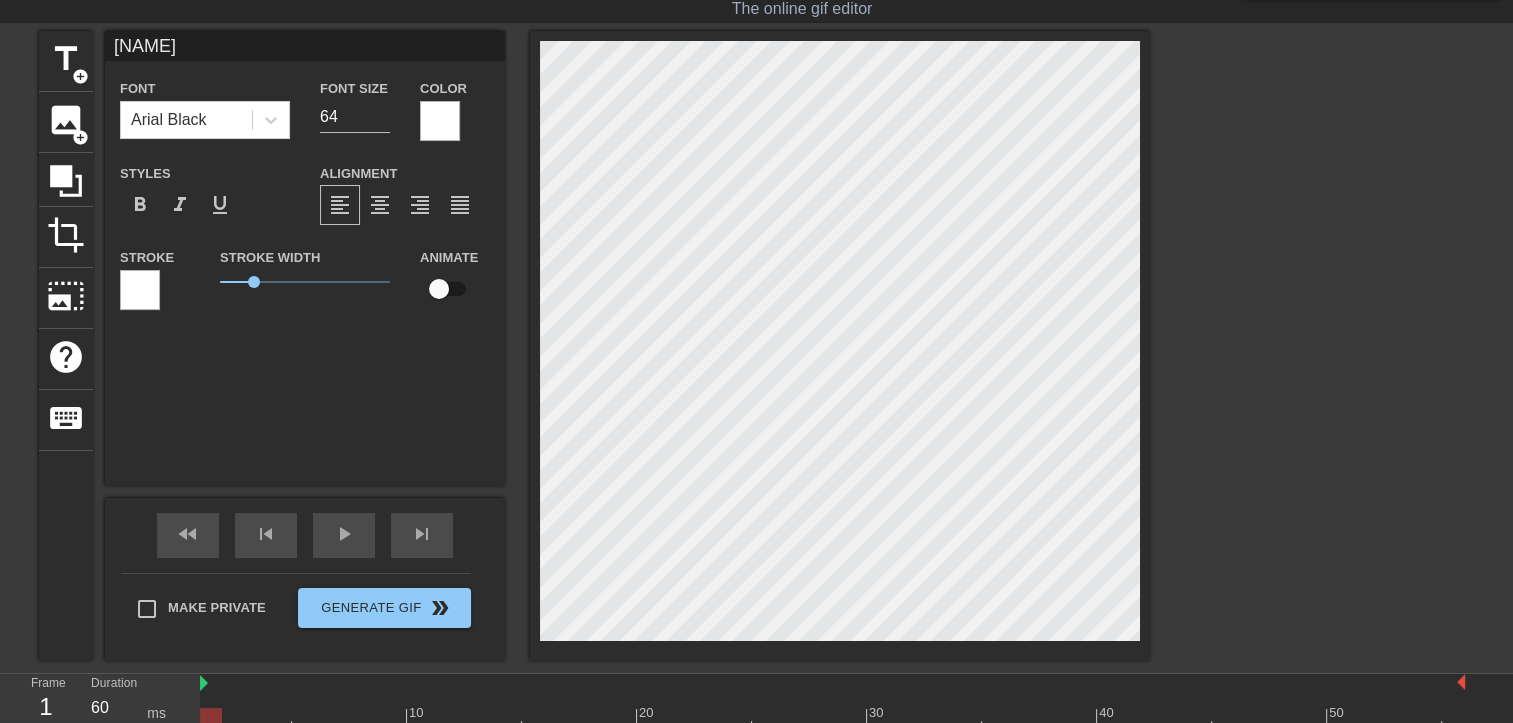 click at bounding box center (1324, 331) 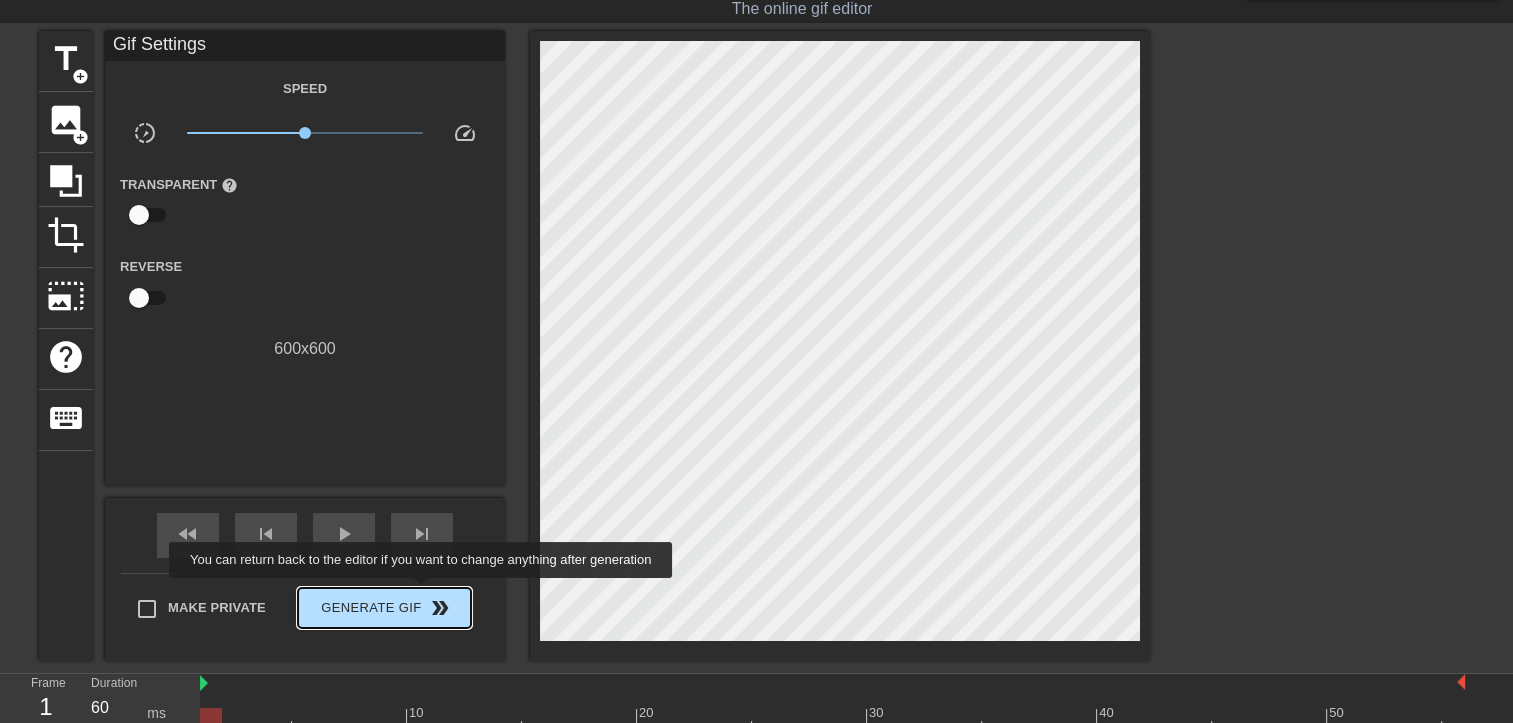 click on "Generate Gif double_arrow" at bounding box center [384, 608] 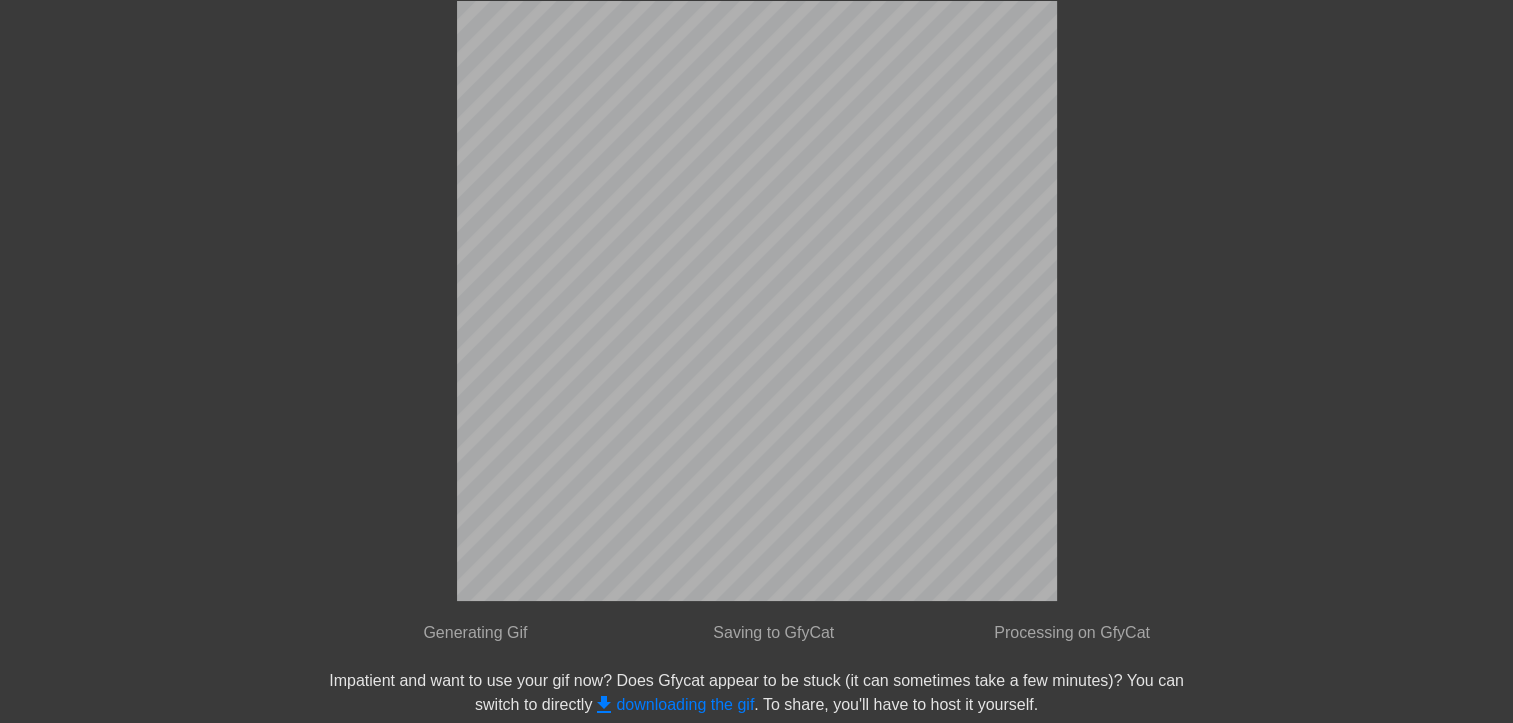 scroll, scrollTop: 0, scrollLeft: 0, axis: both 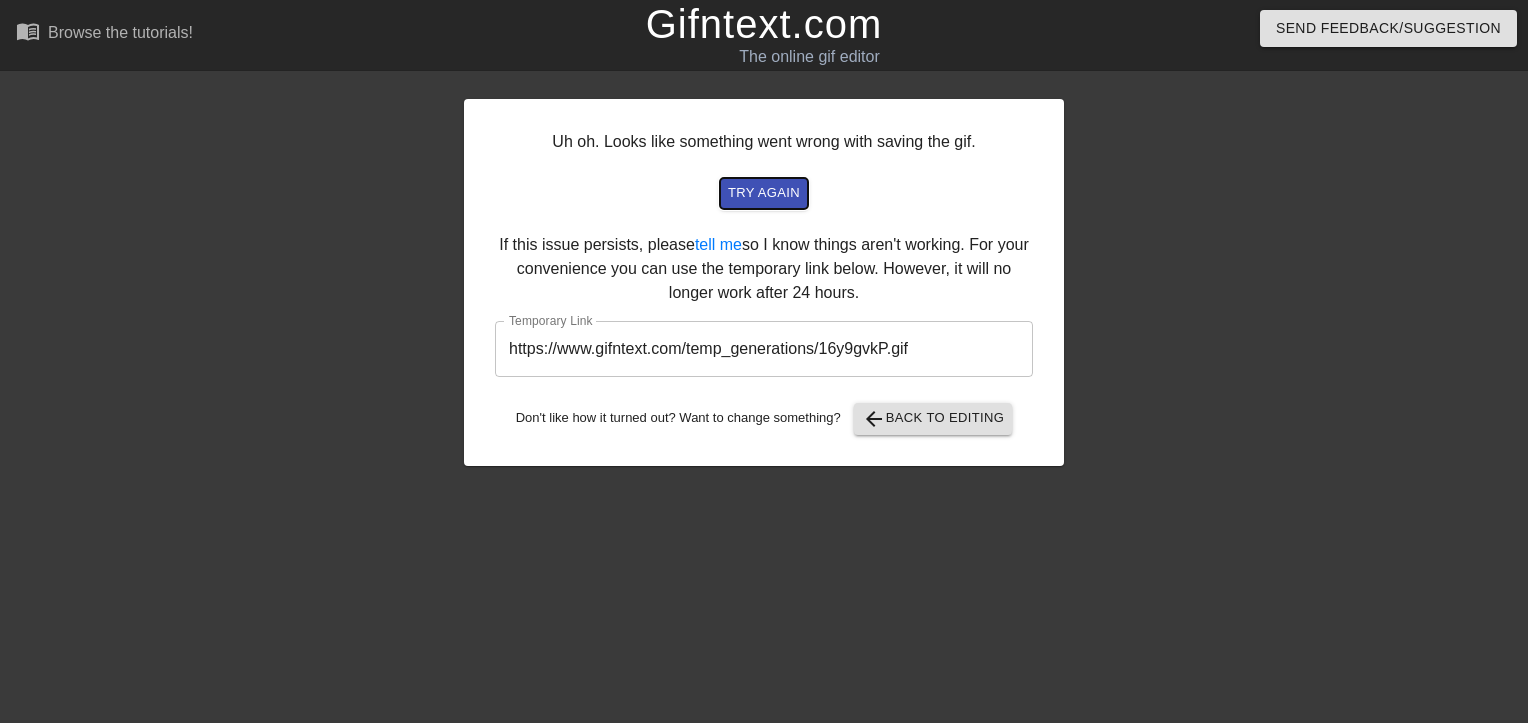 click on "try again" at bounding box center [764, 193] 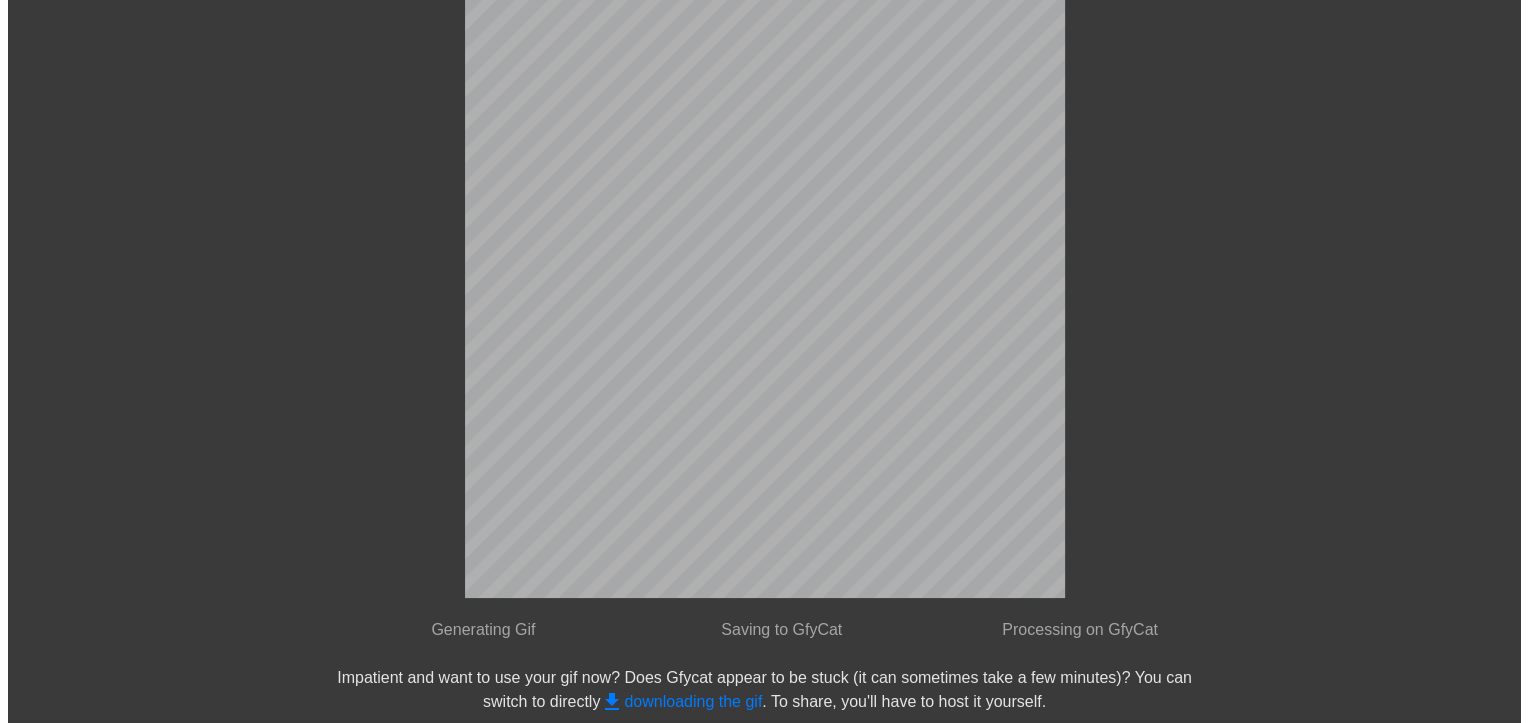 scroll, scrollTop: 0, scrollLeft: 0, axis: both 